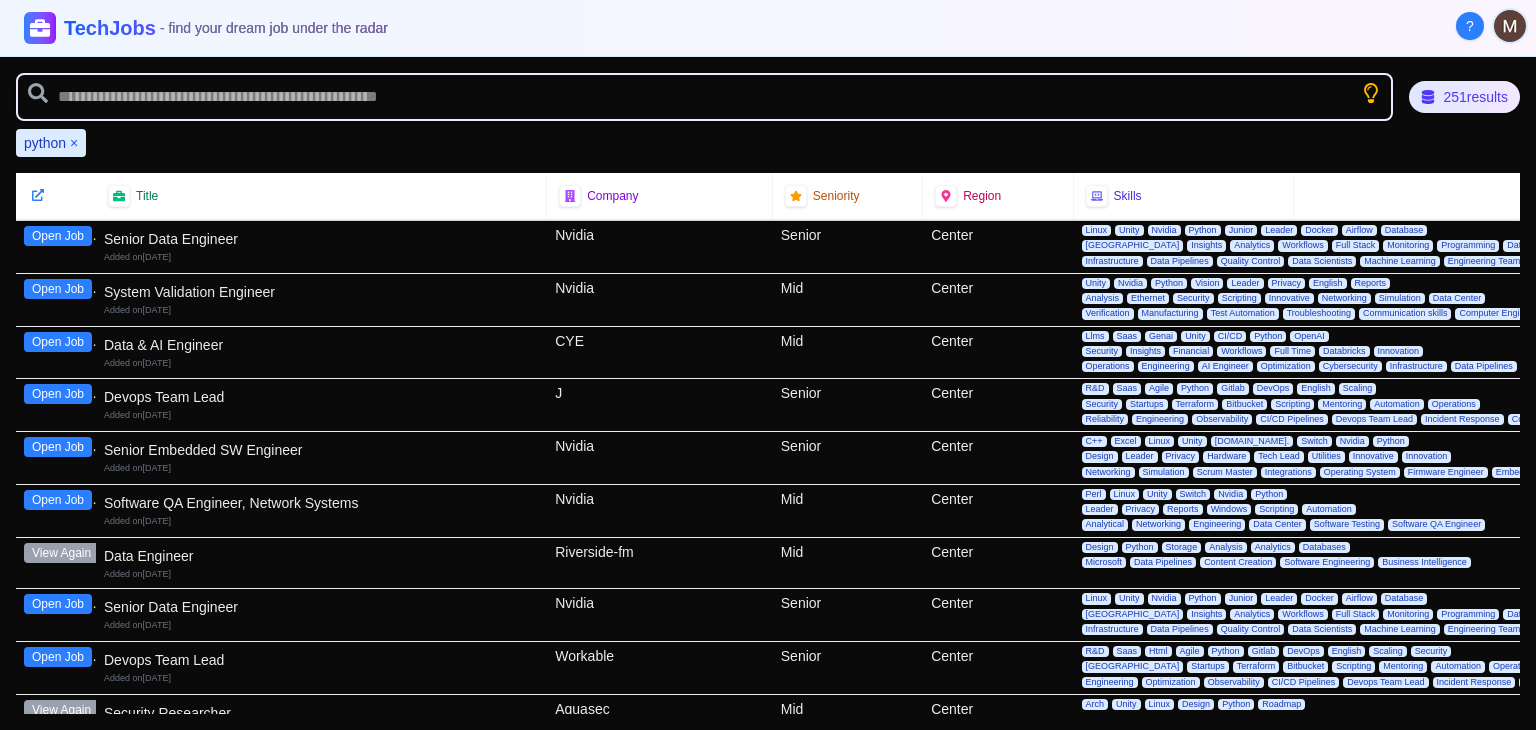 scroll, scrollTop: 0, scrollLeft: 0, axis: both 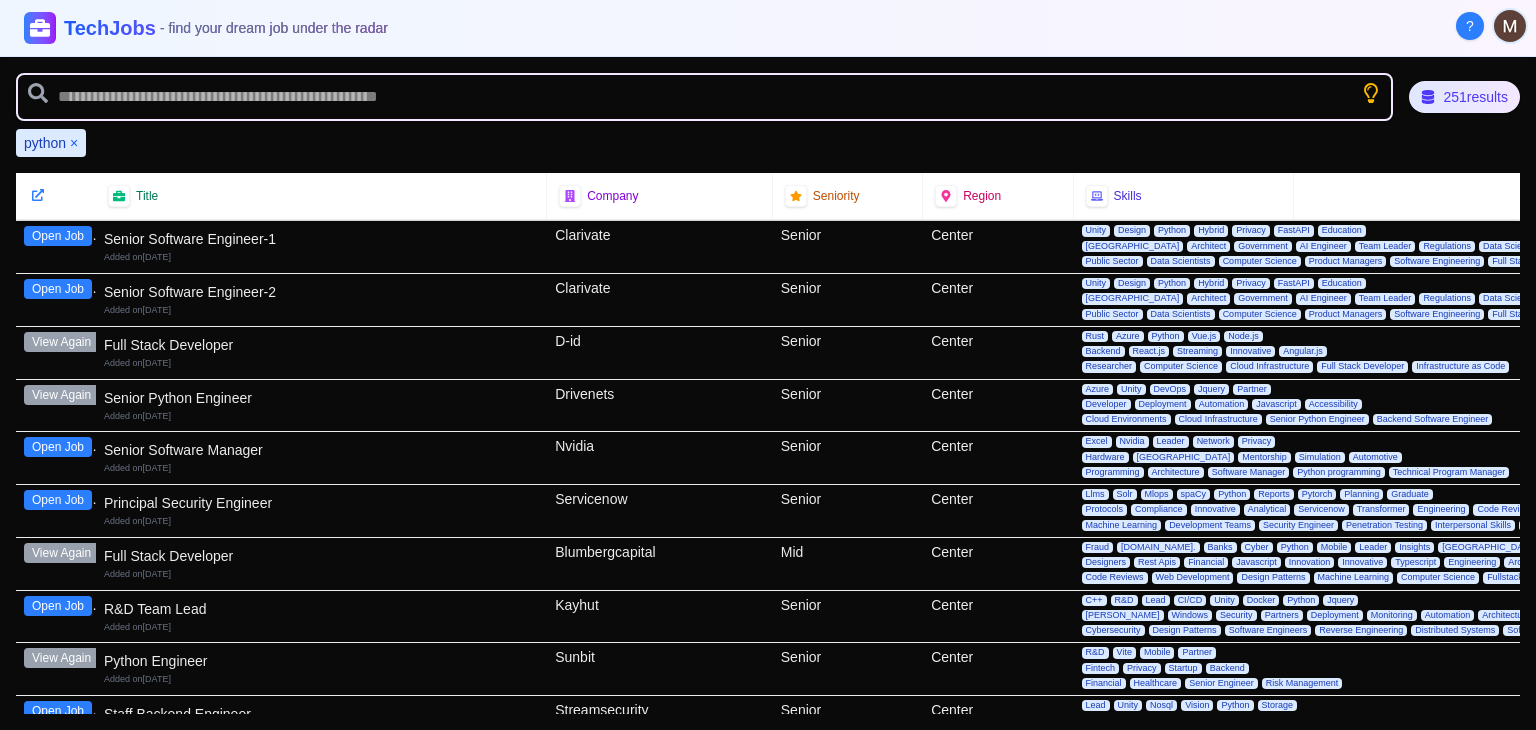 click on "×" at bounding box center (74, 143) 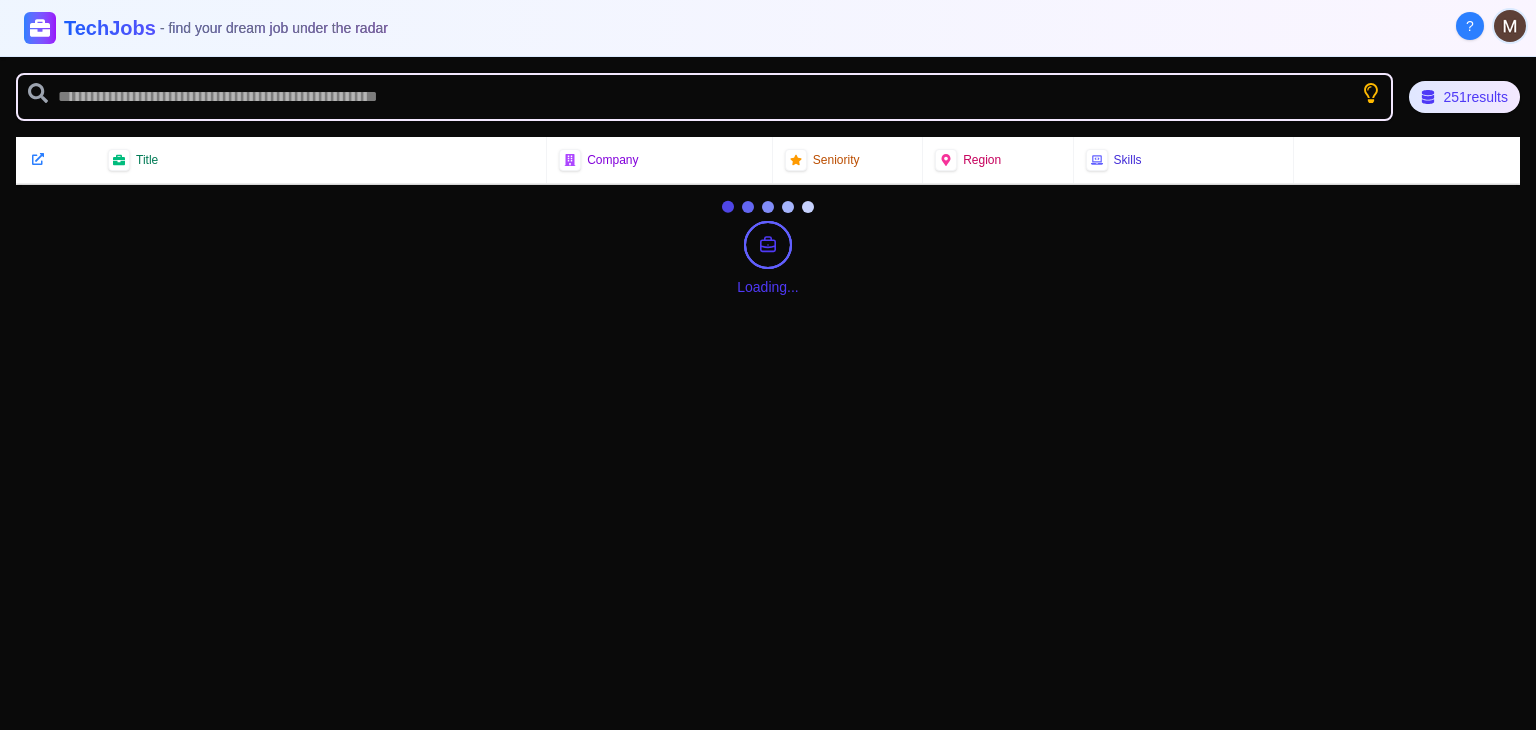 scroll, scrollTop: 0, scrollLeft: 0, axis: both 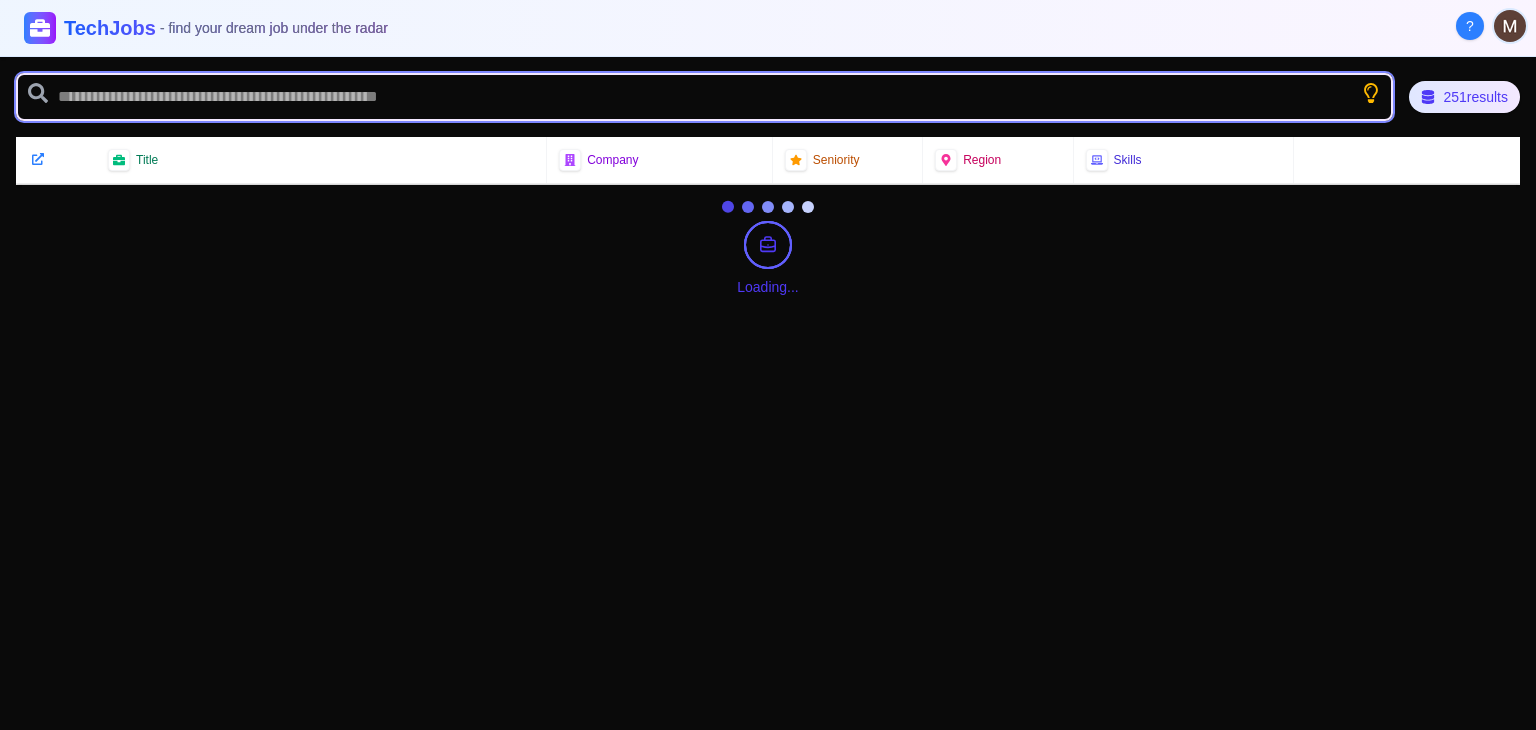 click at bounding box center [704, 97] 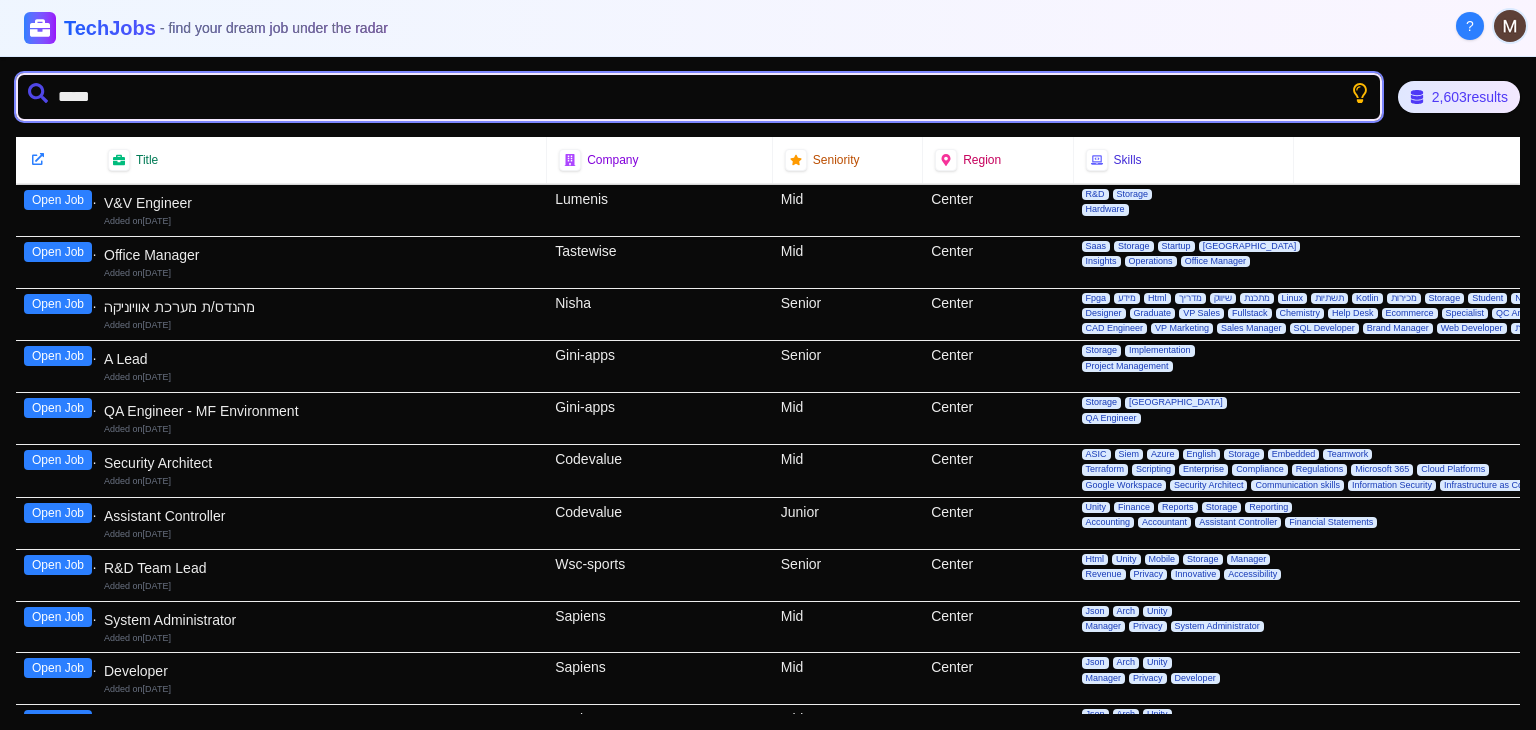 type on "******" 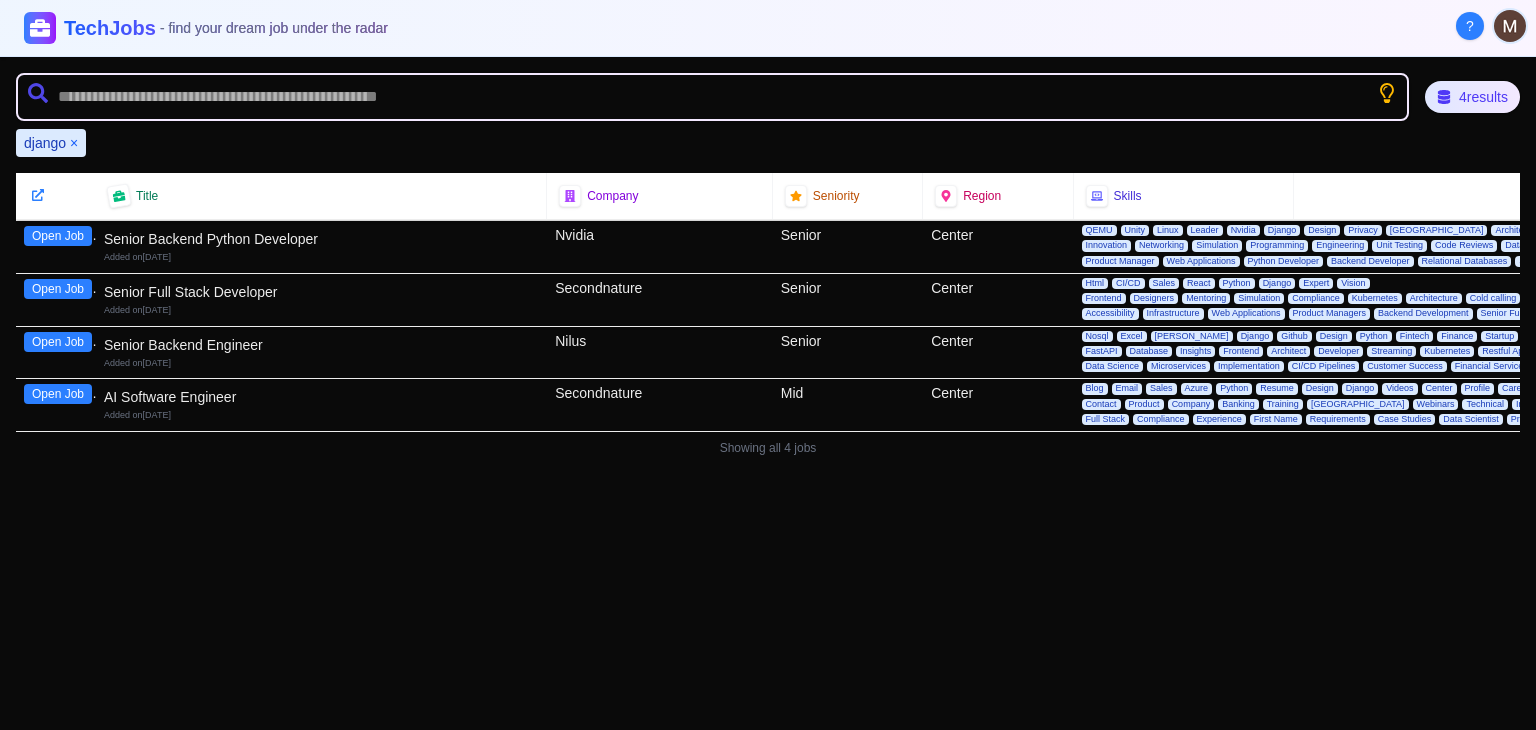 click on "Open Job" at bounding box center [58, 236] 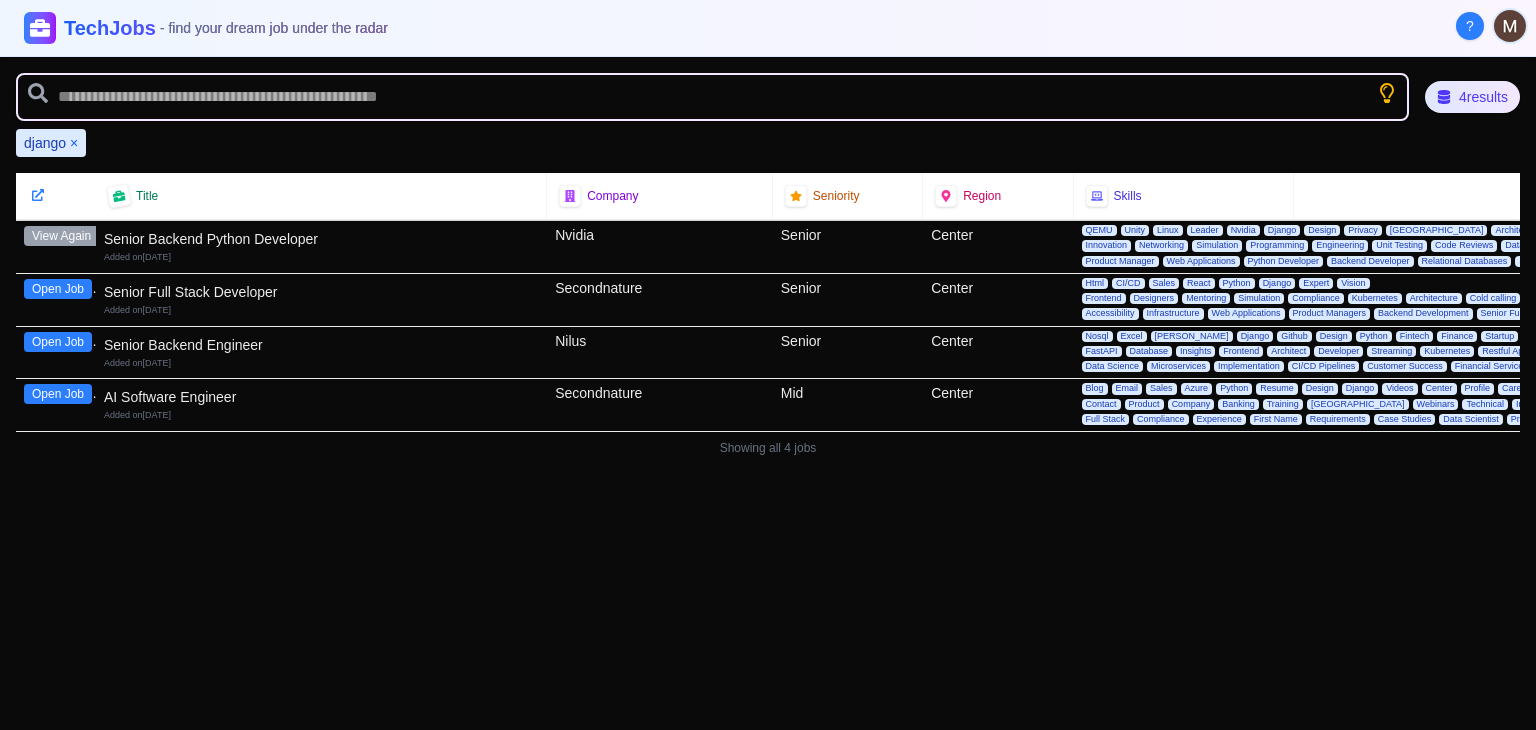click on "Open Job" at bounding box center [58, 289] 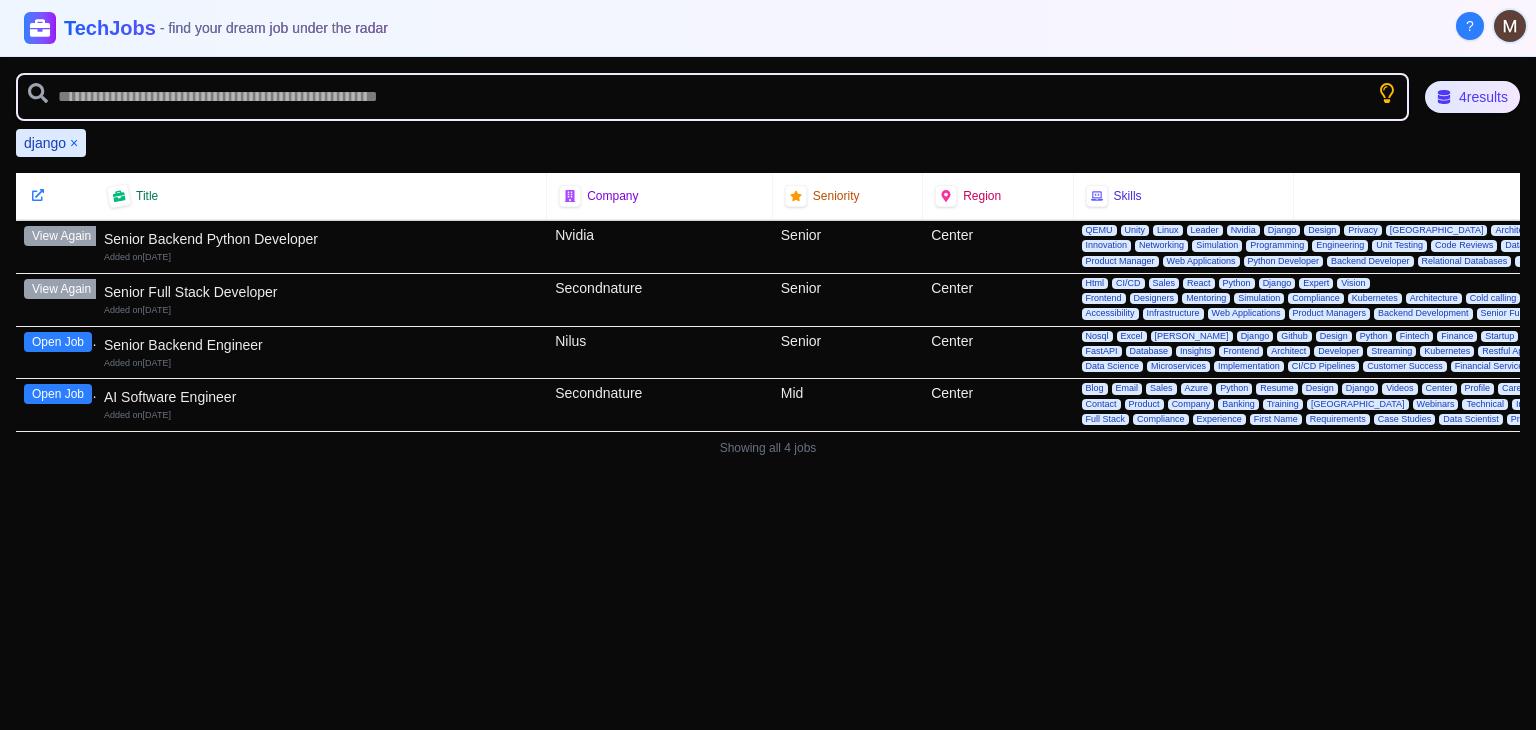 click on "×" at bounding box center (74, 143) 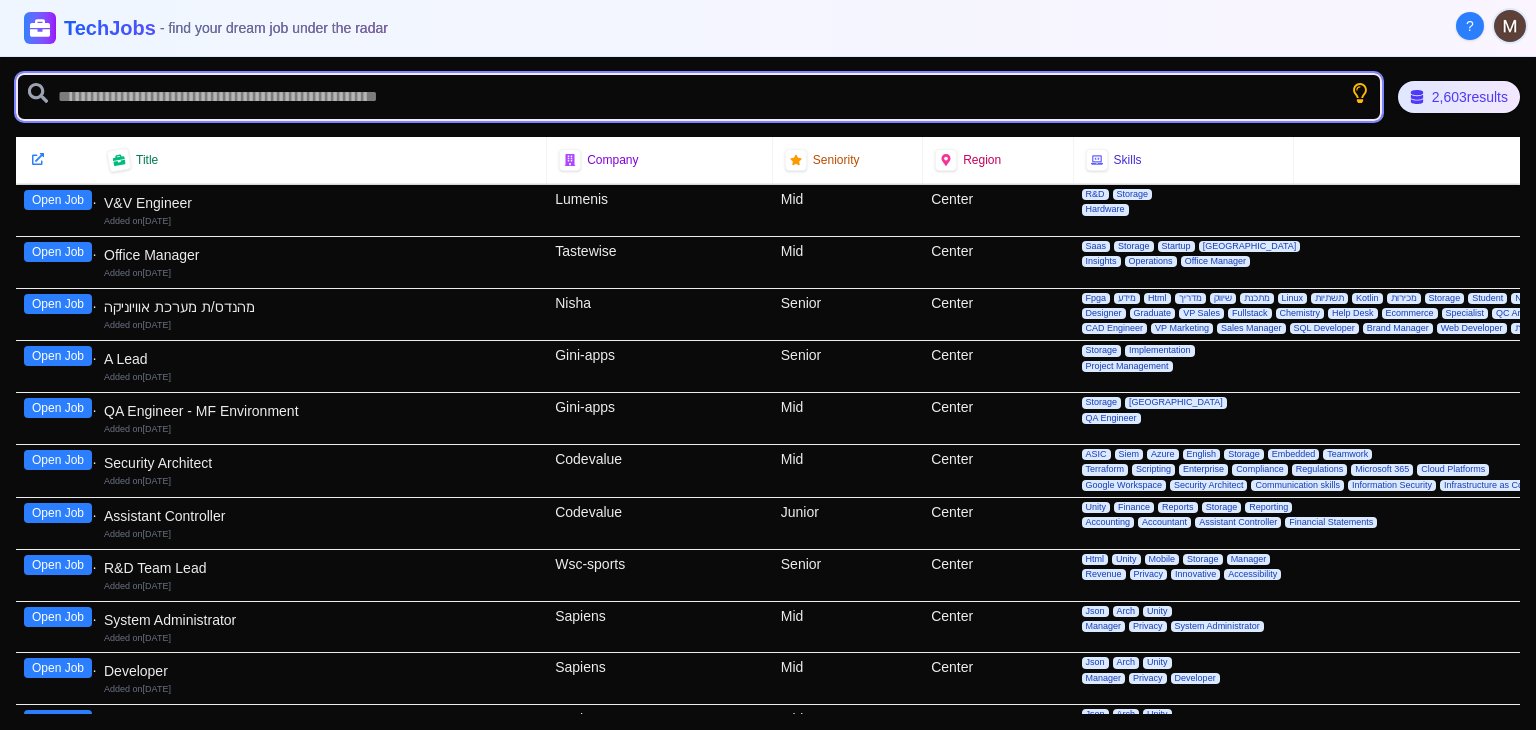 click at bounding box center [699, 97] 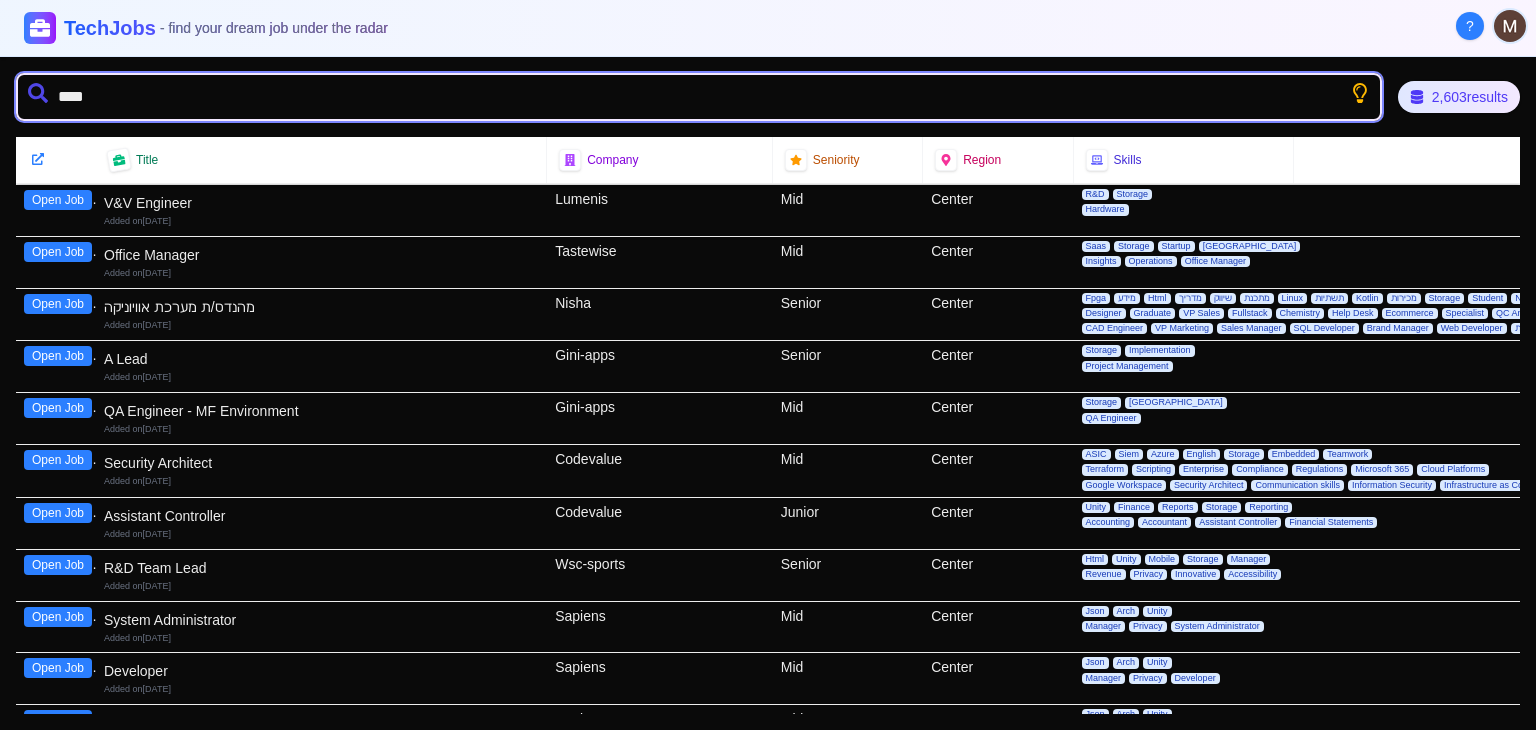 type on "*****" 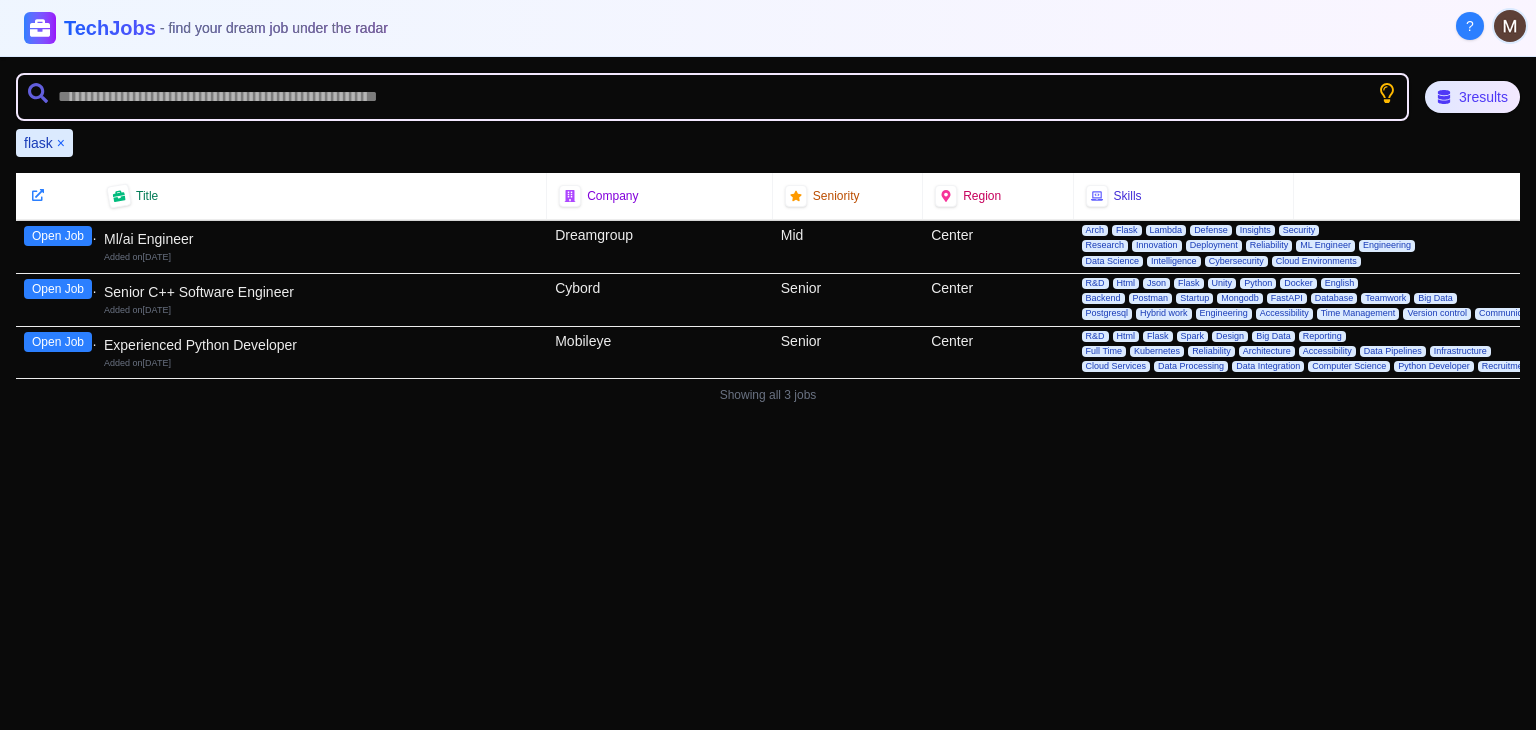 click on "flask ×" at bounding box center [44, 143] 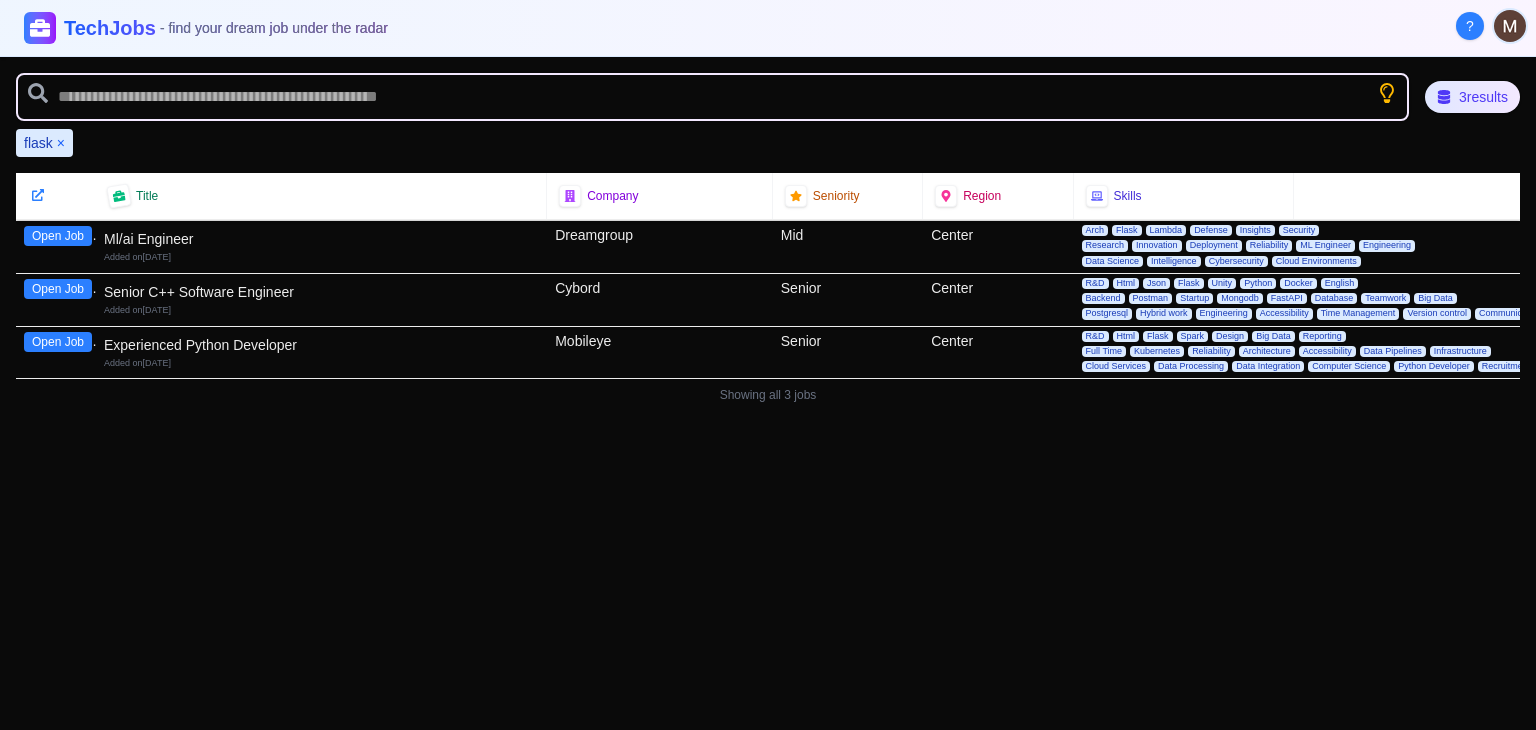 click on "×" at bounding box center (61, 143) 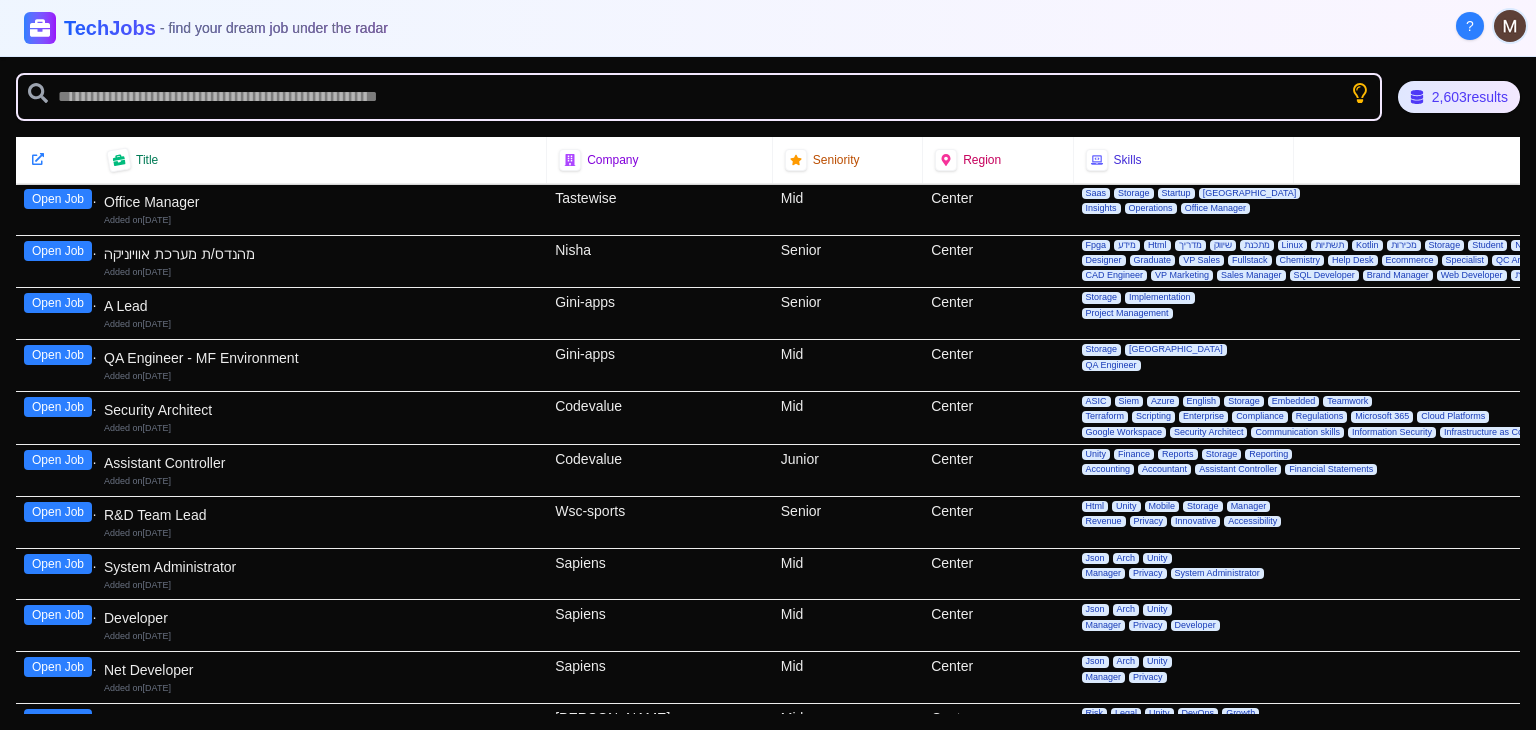 scroll, scrollTop: 100, scrollLeft: 0, axis: vertical 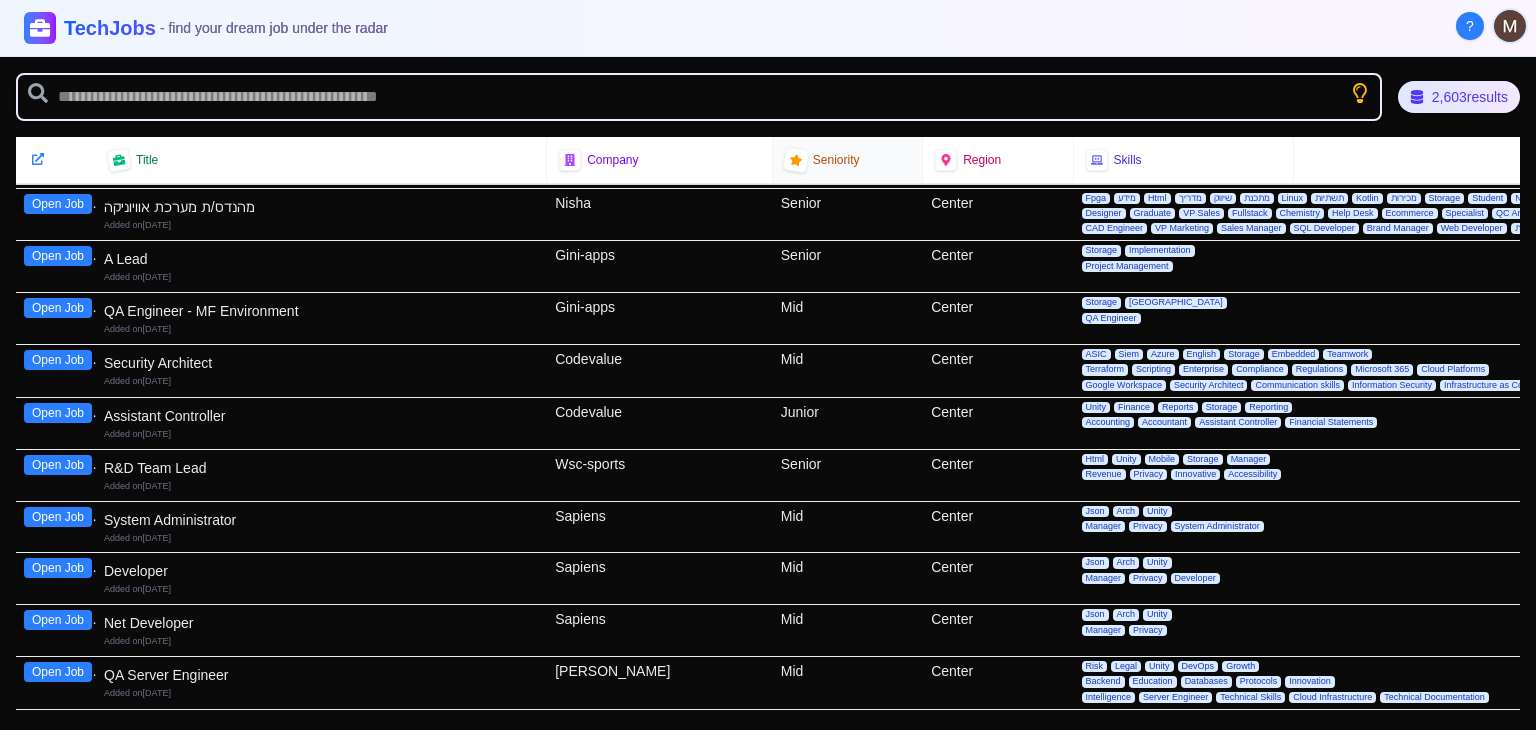 click at bounding box center (795, 159) 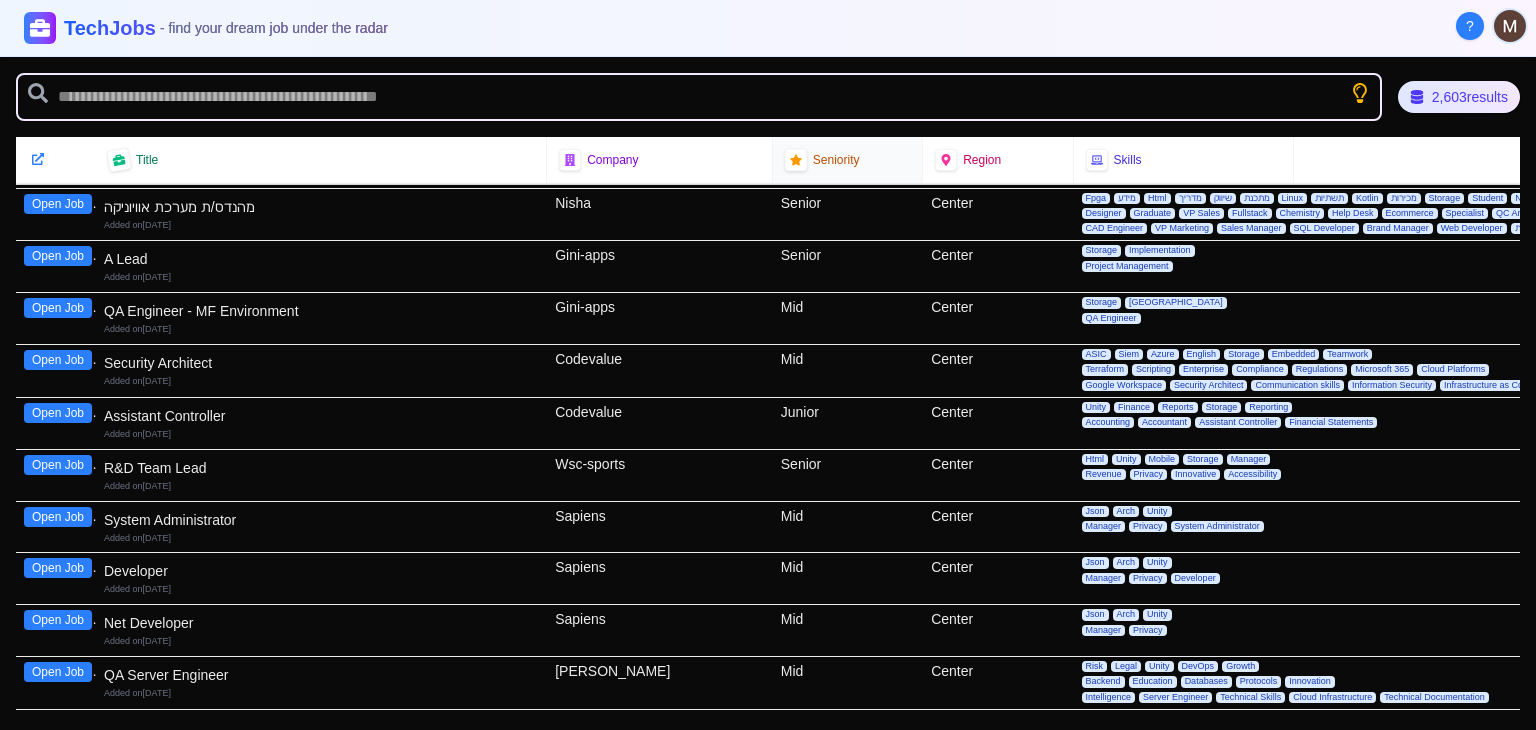click on "Seniority" at bounding box center [836, 160] 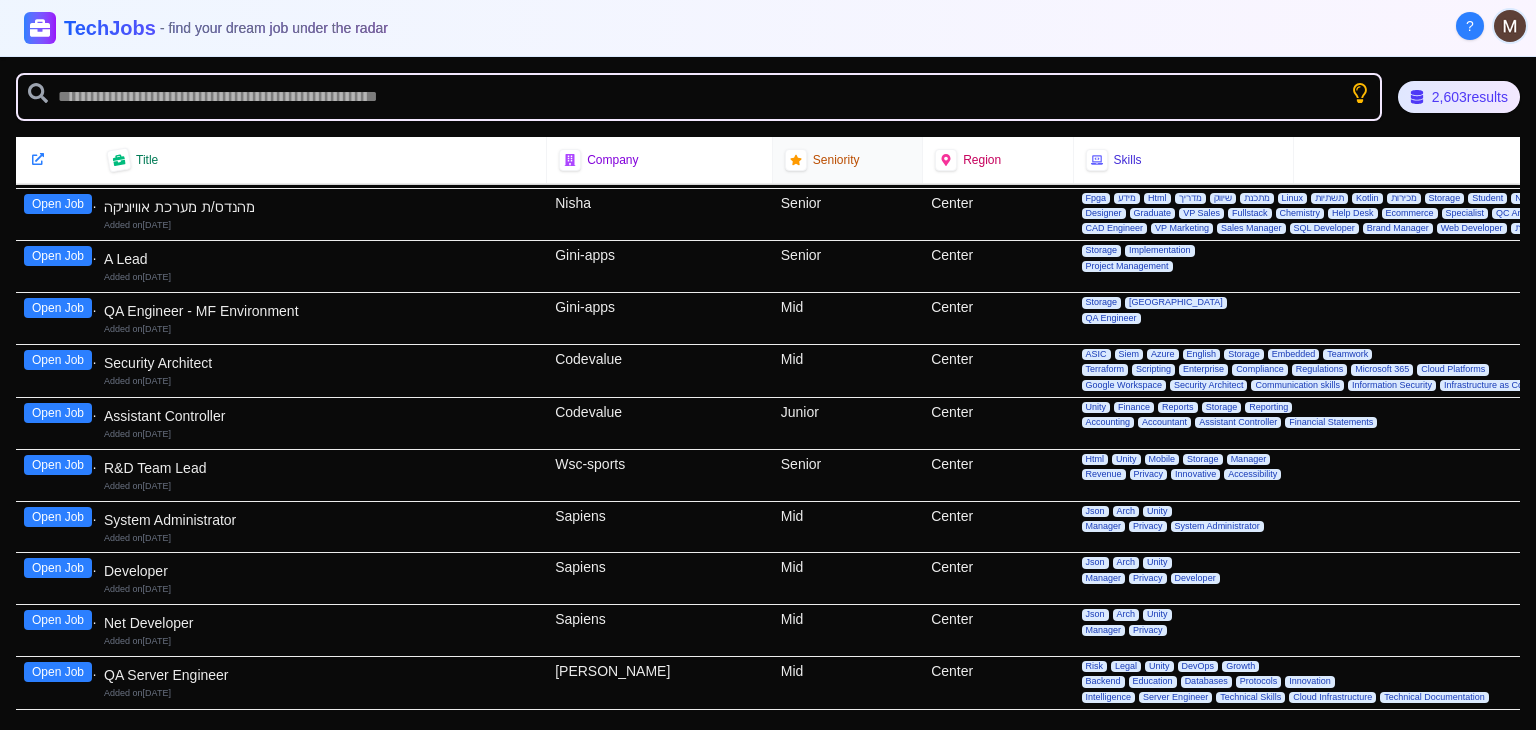 click on "Seniority" at bounding box center (847, 160) 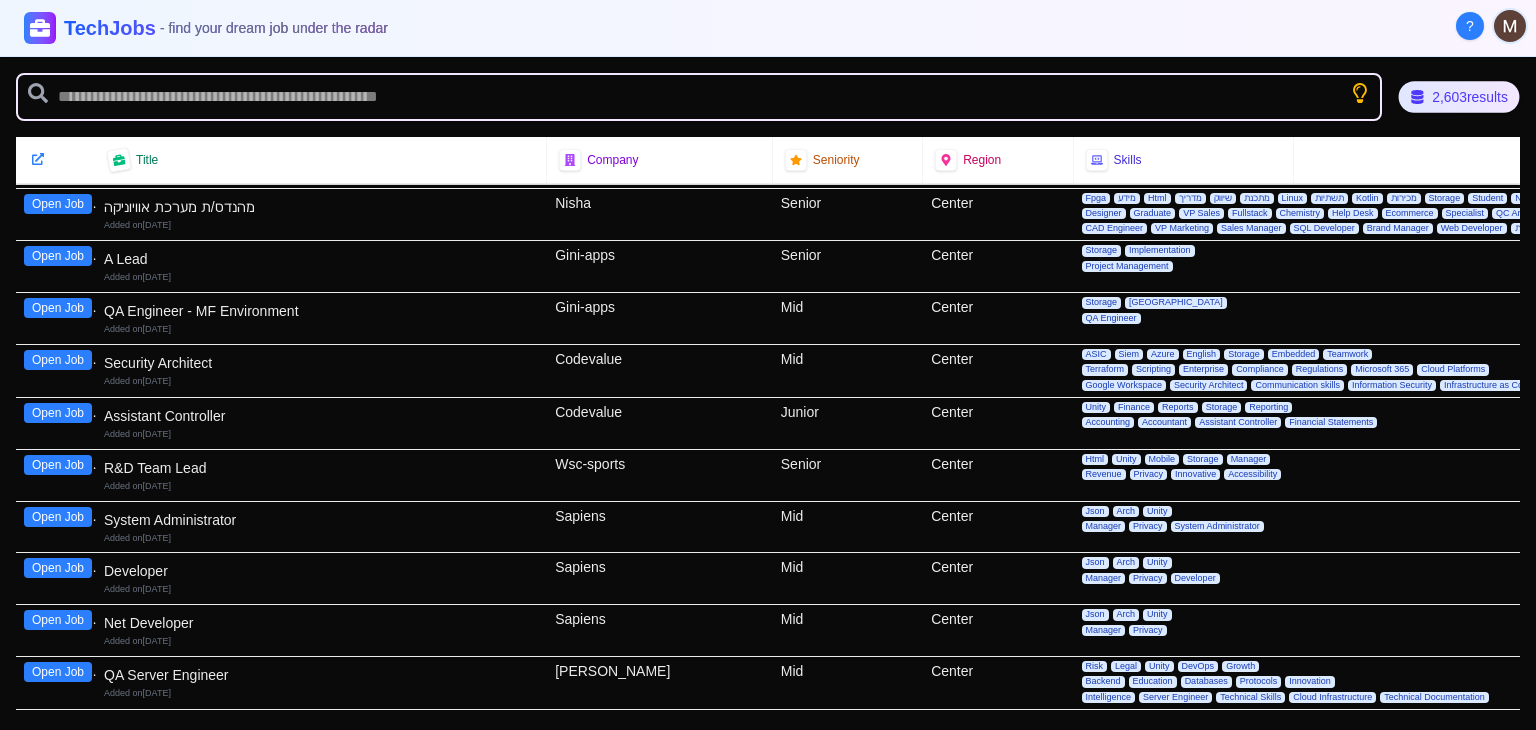 click on "2,603  results" at bounding box center [1458, 97] 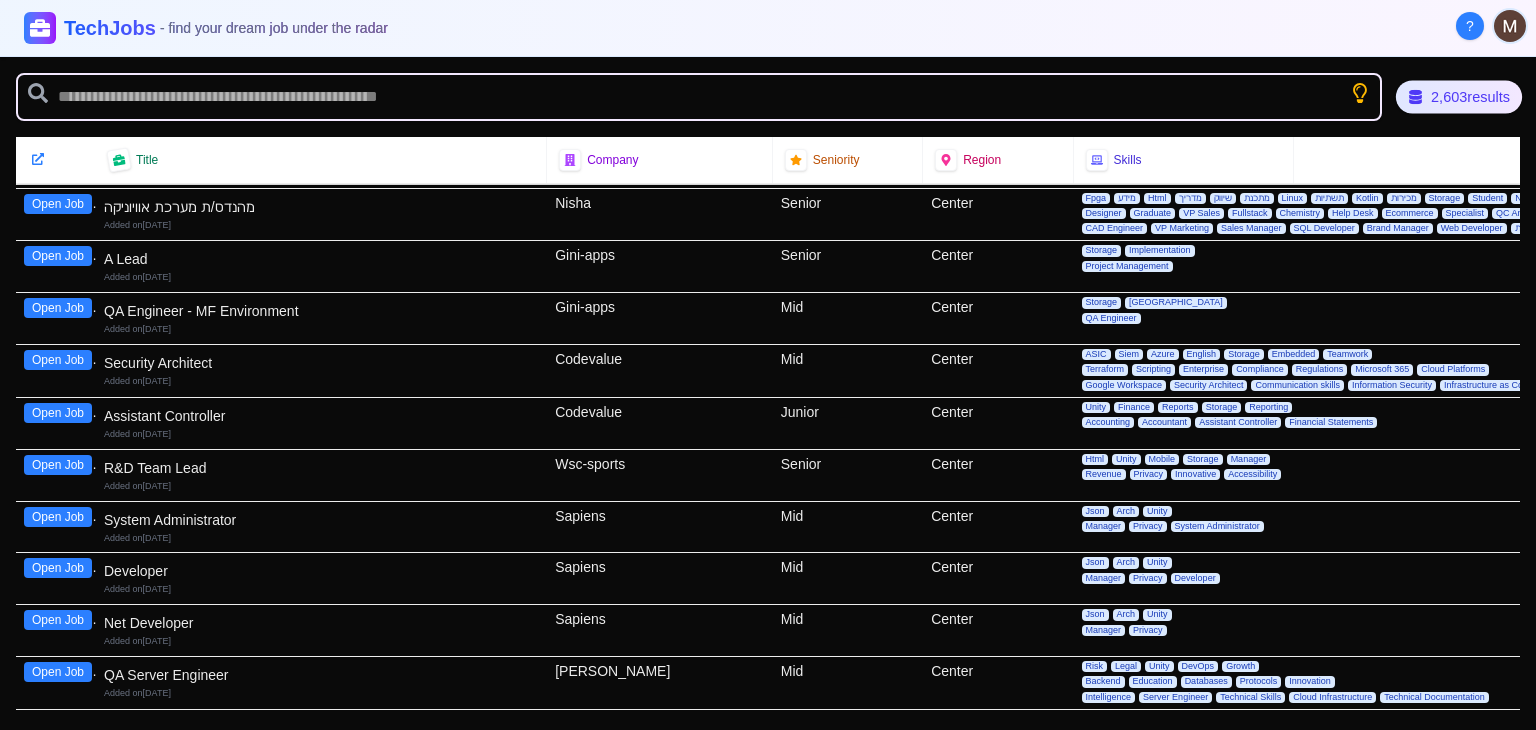 click 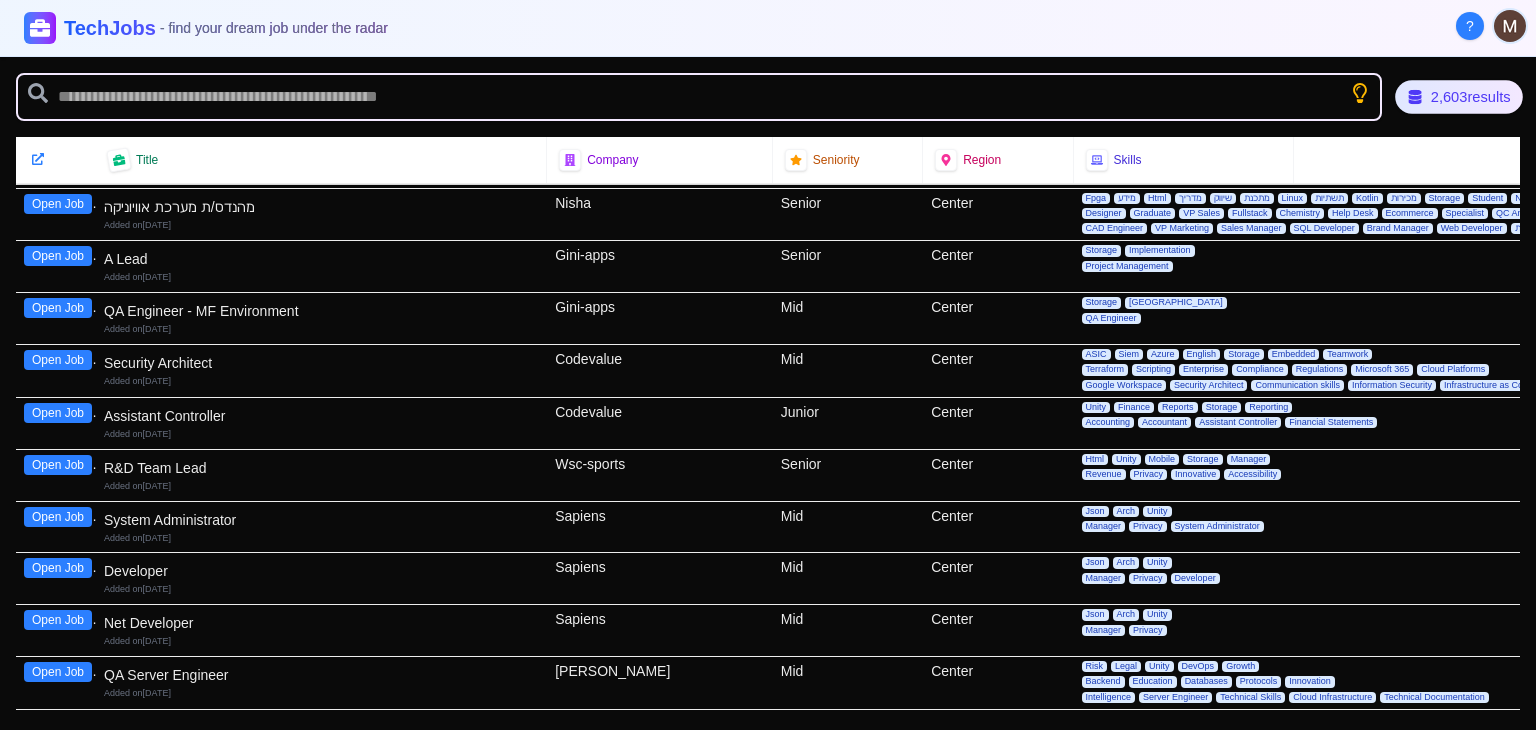 click 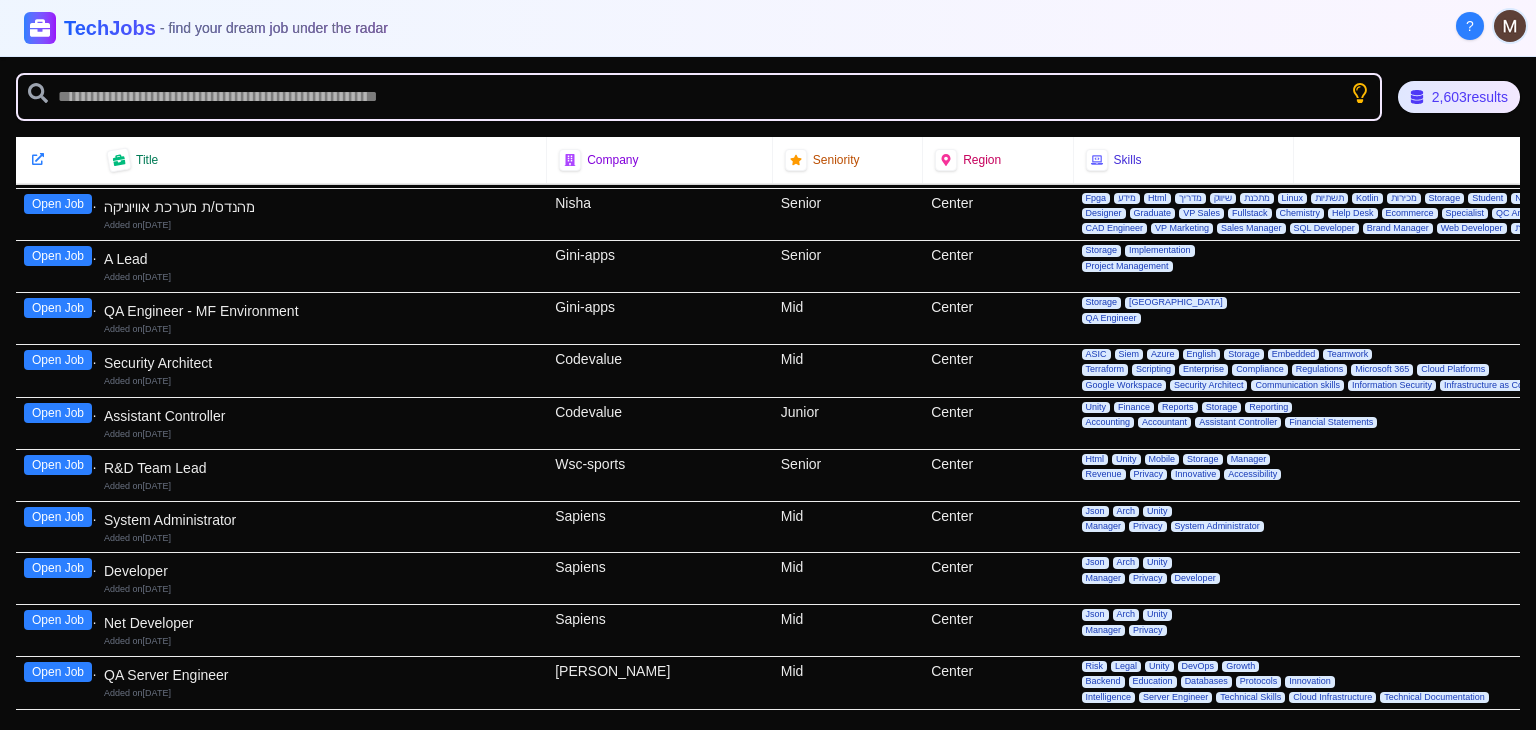 click on "Junior" at bounding box center (848, 423) 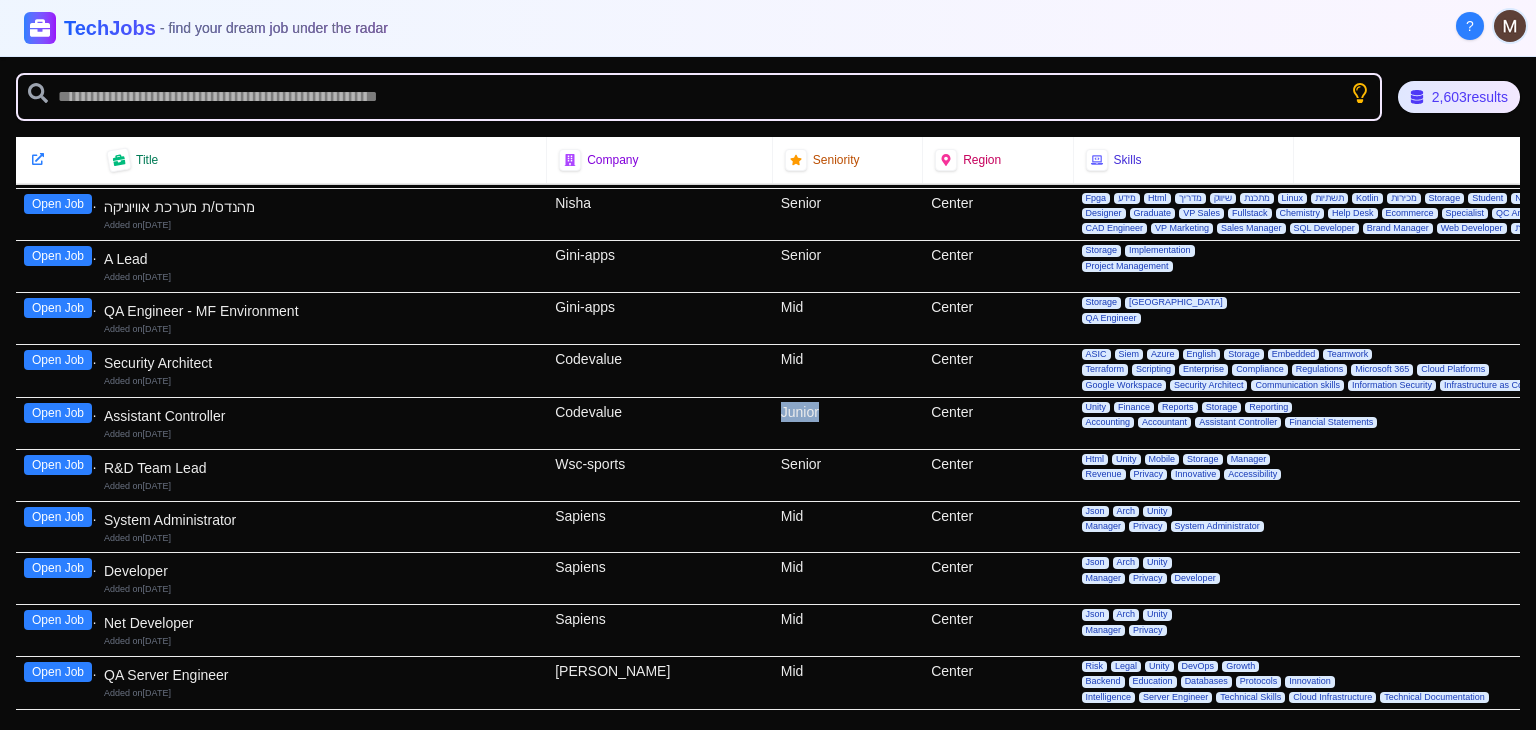 click on "Junior" at bounding box center [848, 423] 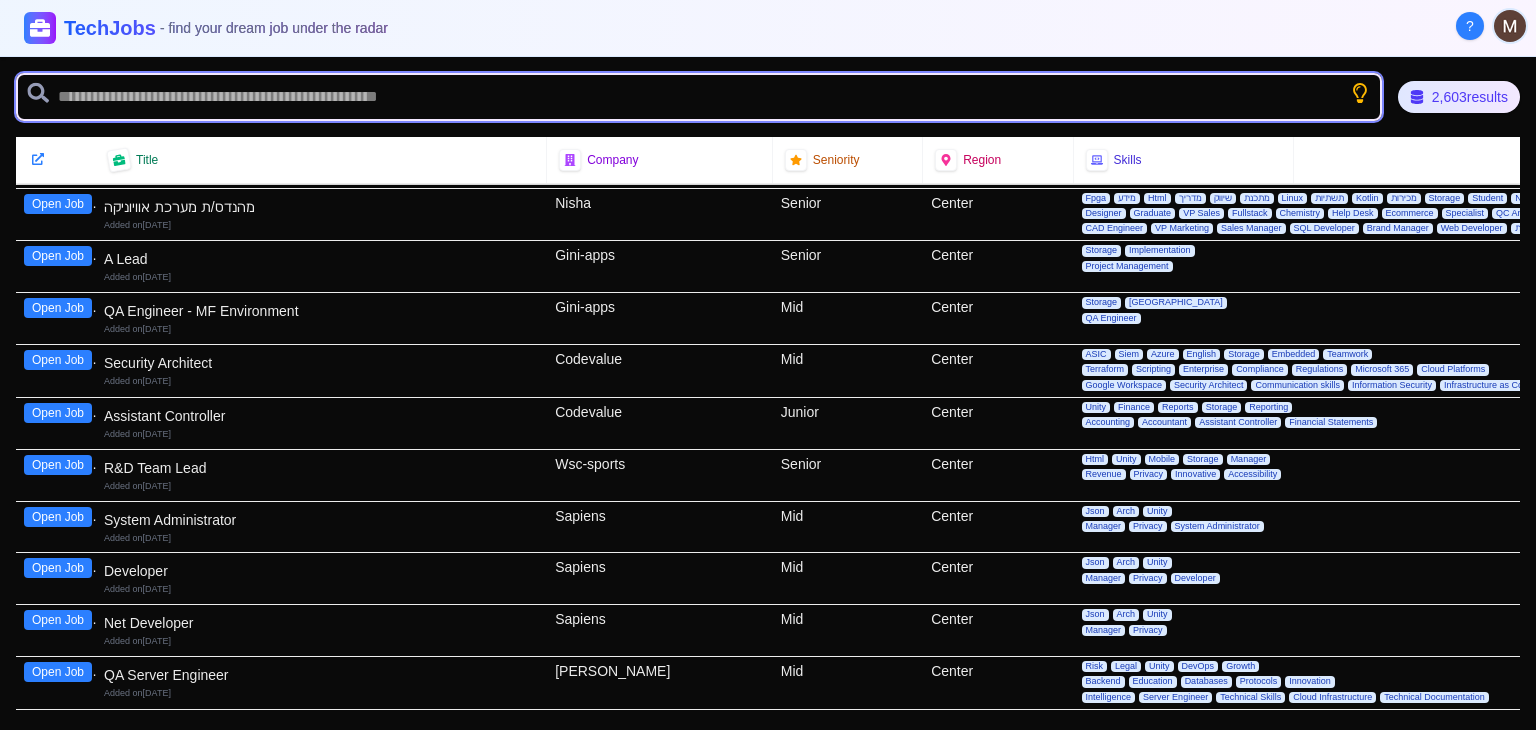 click at bounding box center [699, 97] 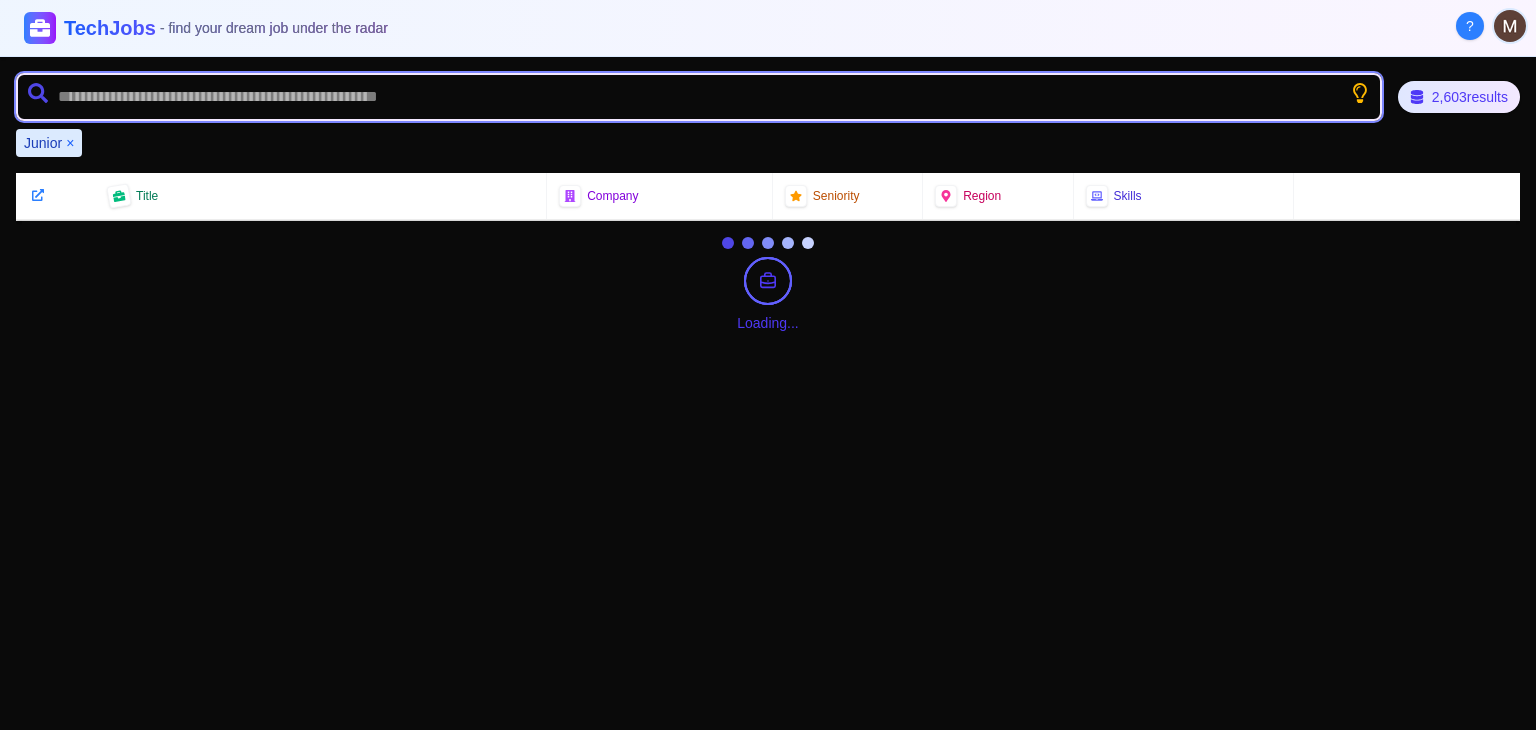 scroll, scrollTop: 0, scrollLeft: 0, axis: both 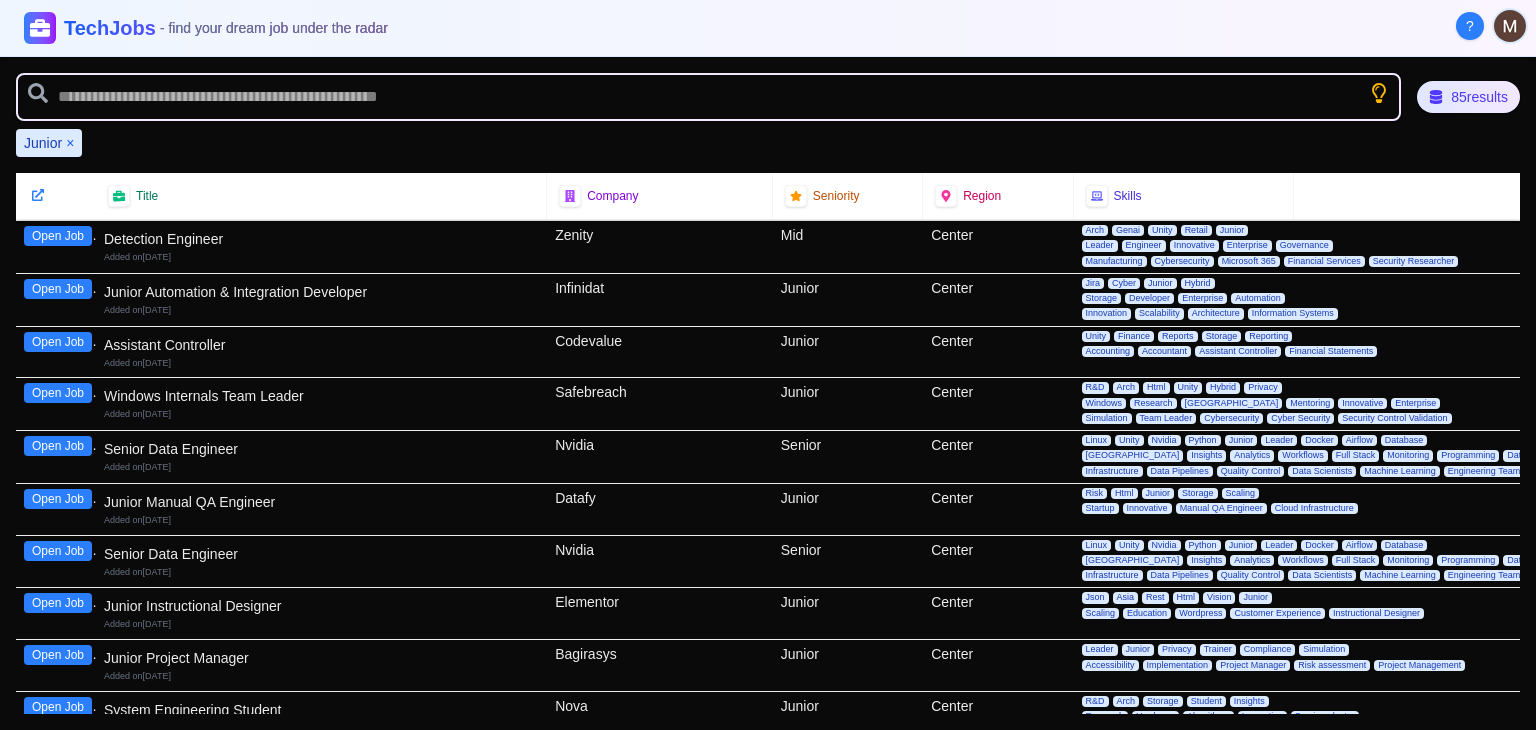 click on "Open Job" at bounding box center [58, 289] 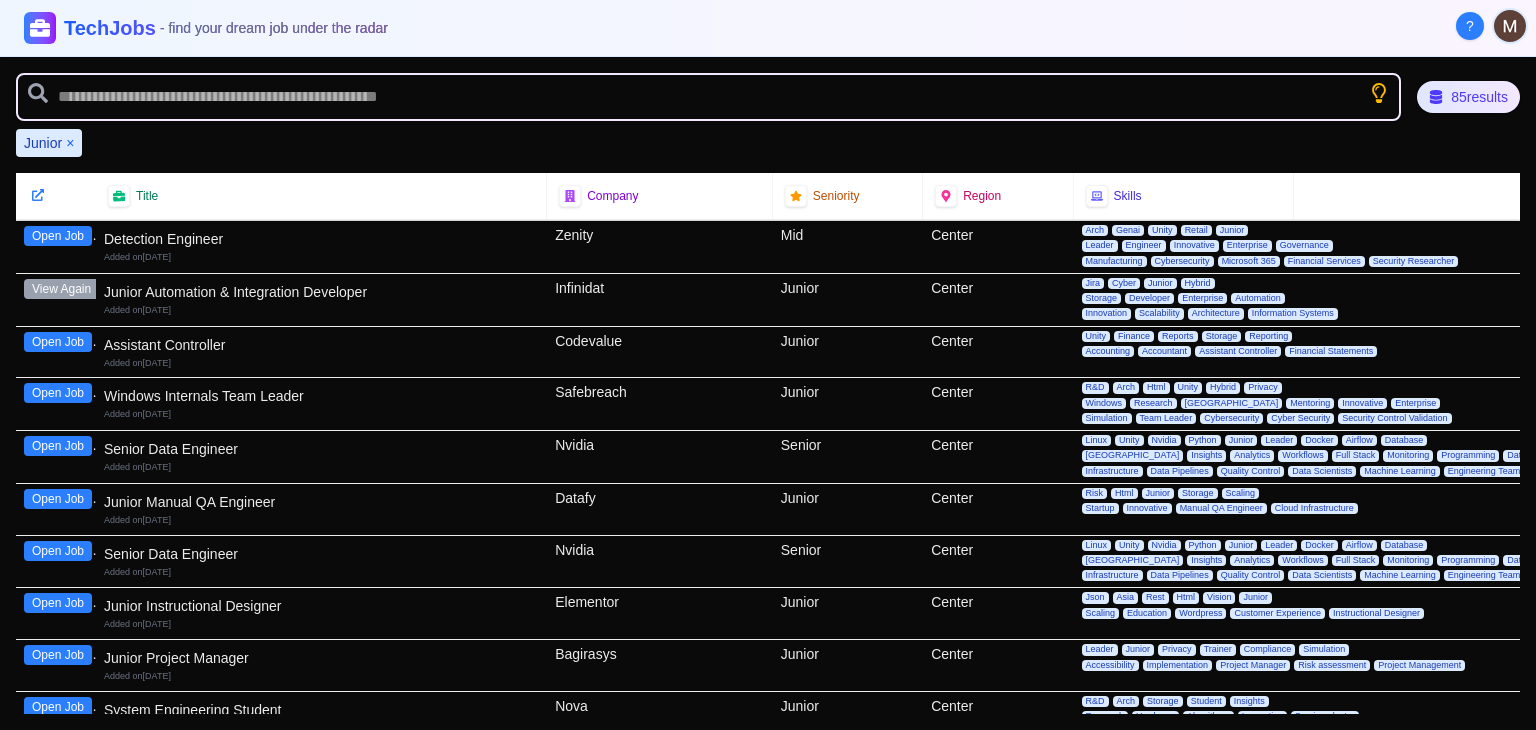 click on "Open Job" at bounding box center (58, 499) 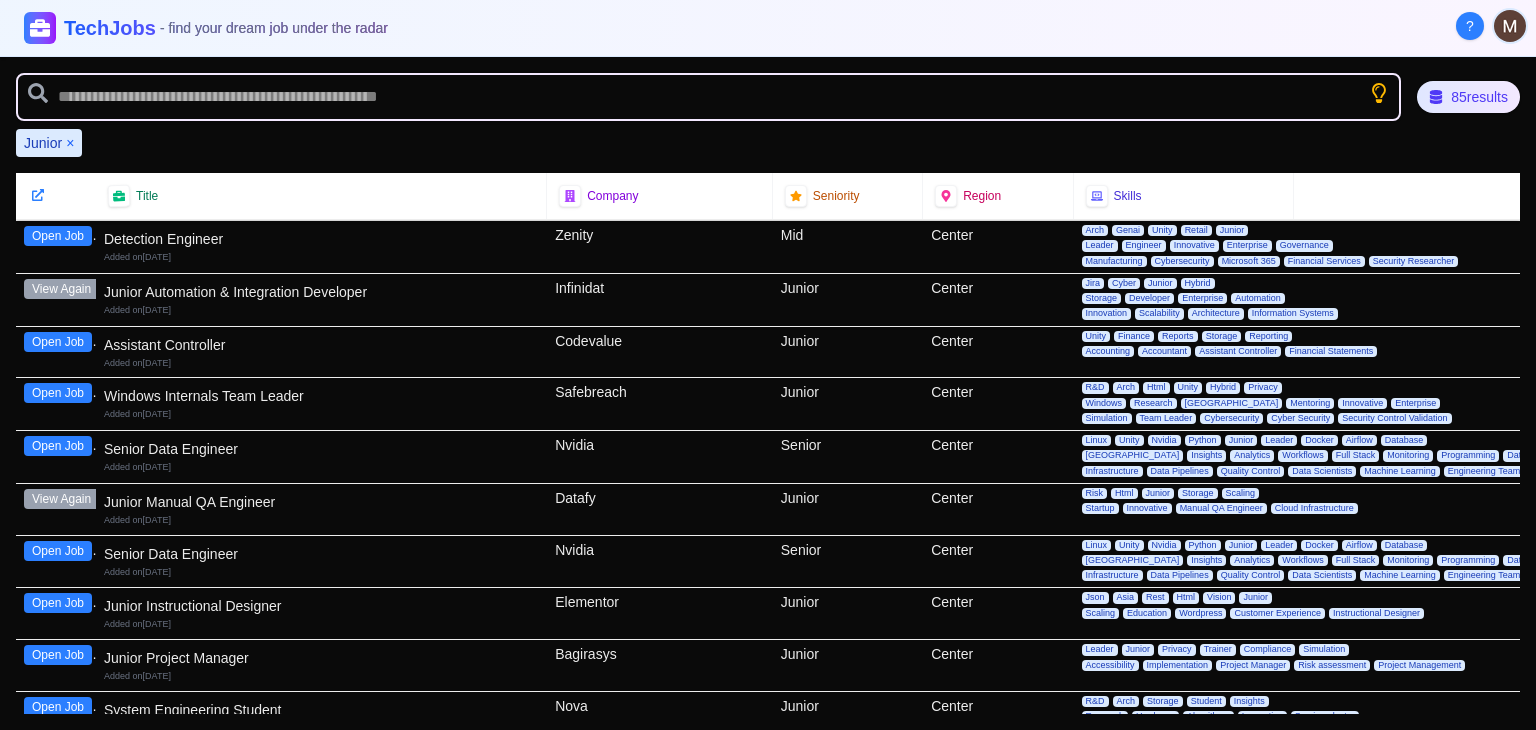 click on "Open Job" at bounding box center [58, 603] 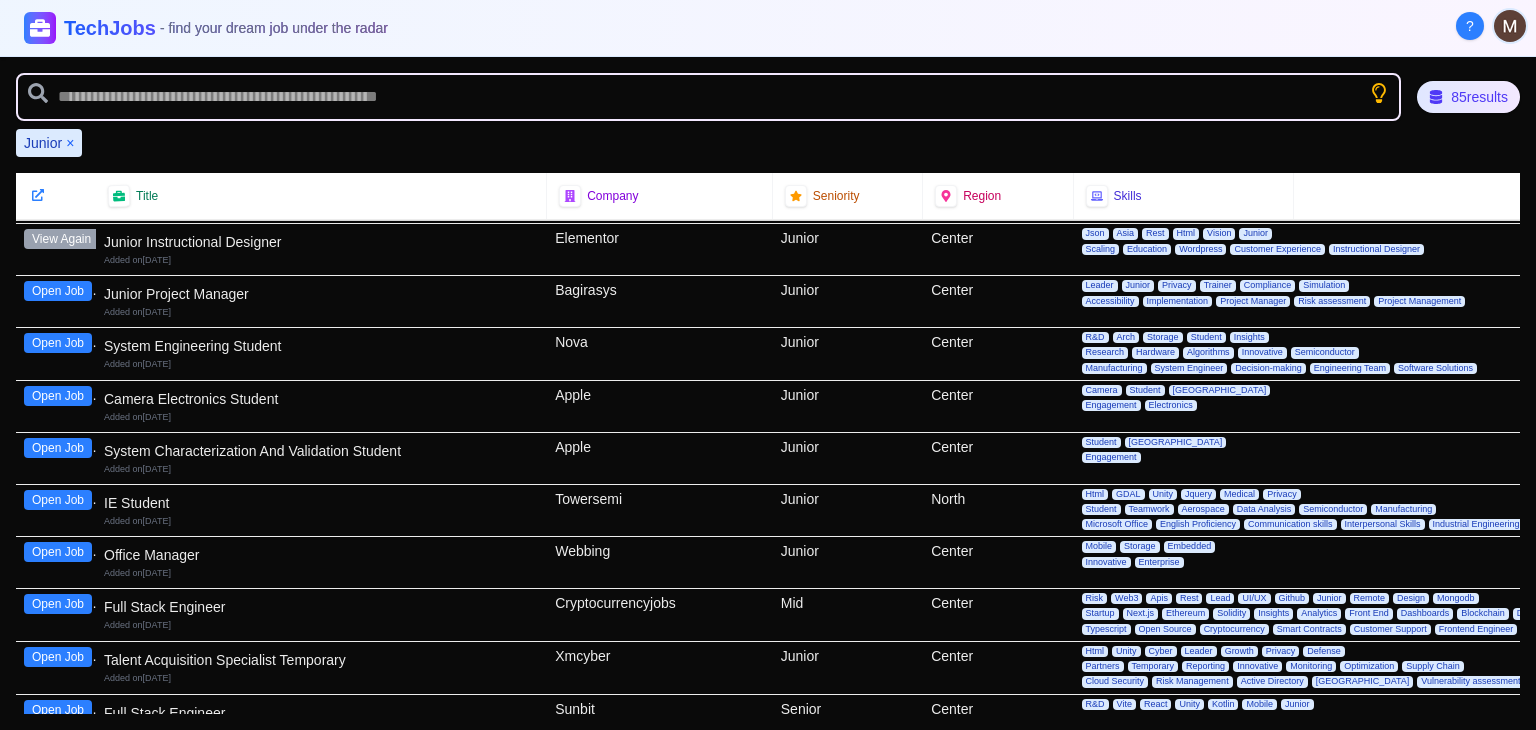 scroll, scrollTop: 400, scrollLeft: 0, axis: vertical 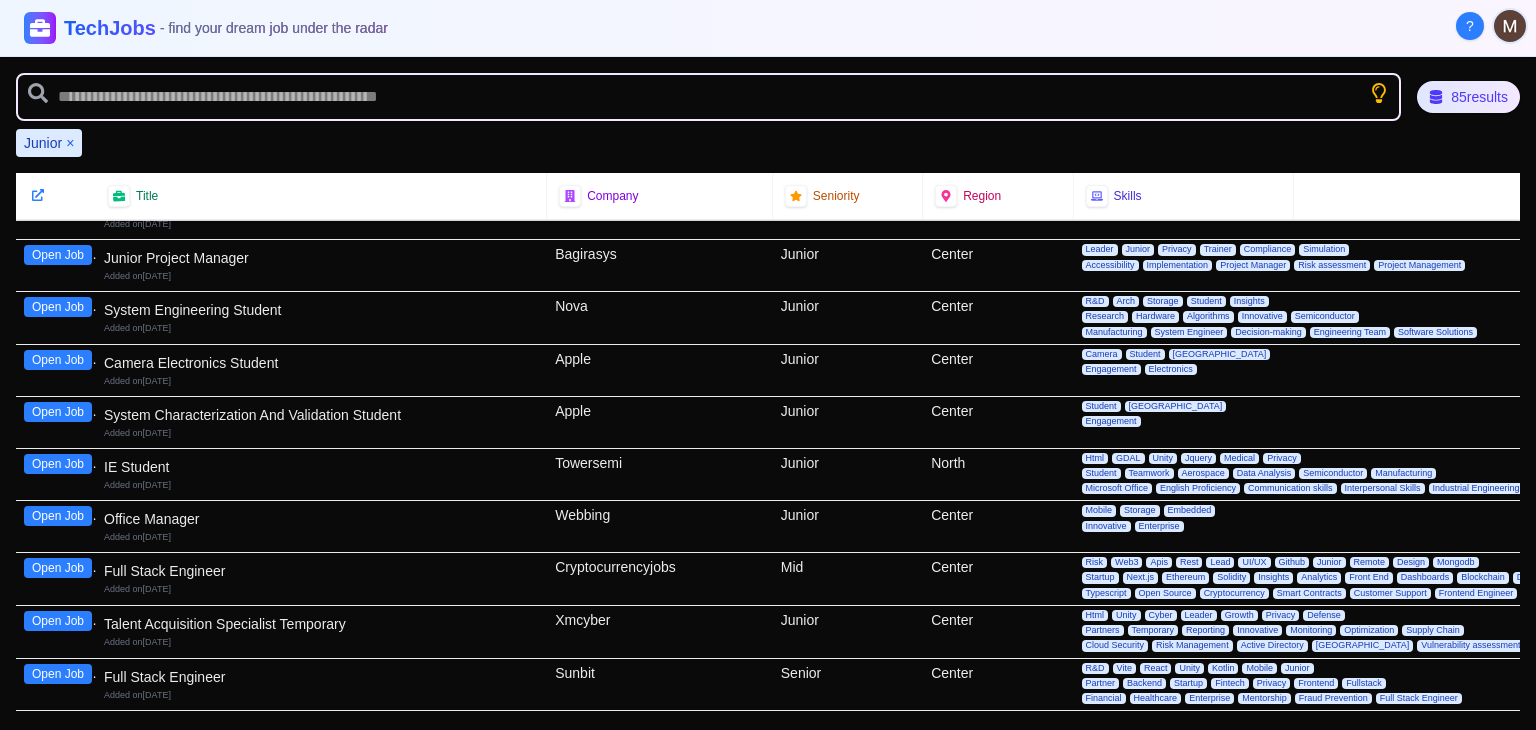 click on "Open Job" at bounding box center [58, 568] 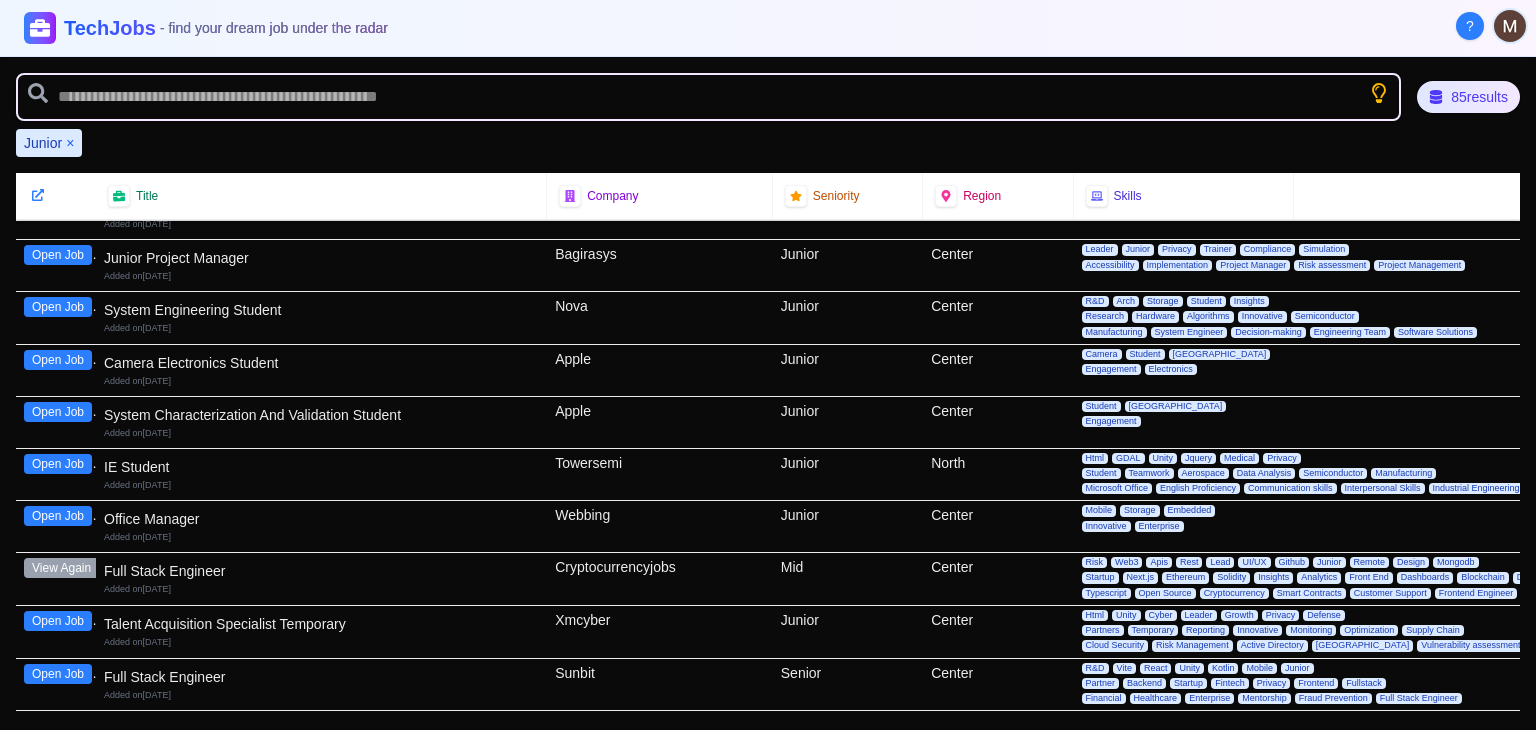 click on "Open Job" at bounding box center (58, 674) 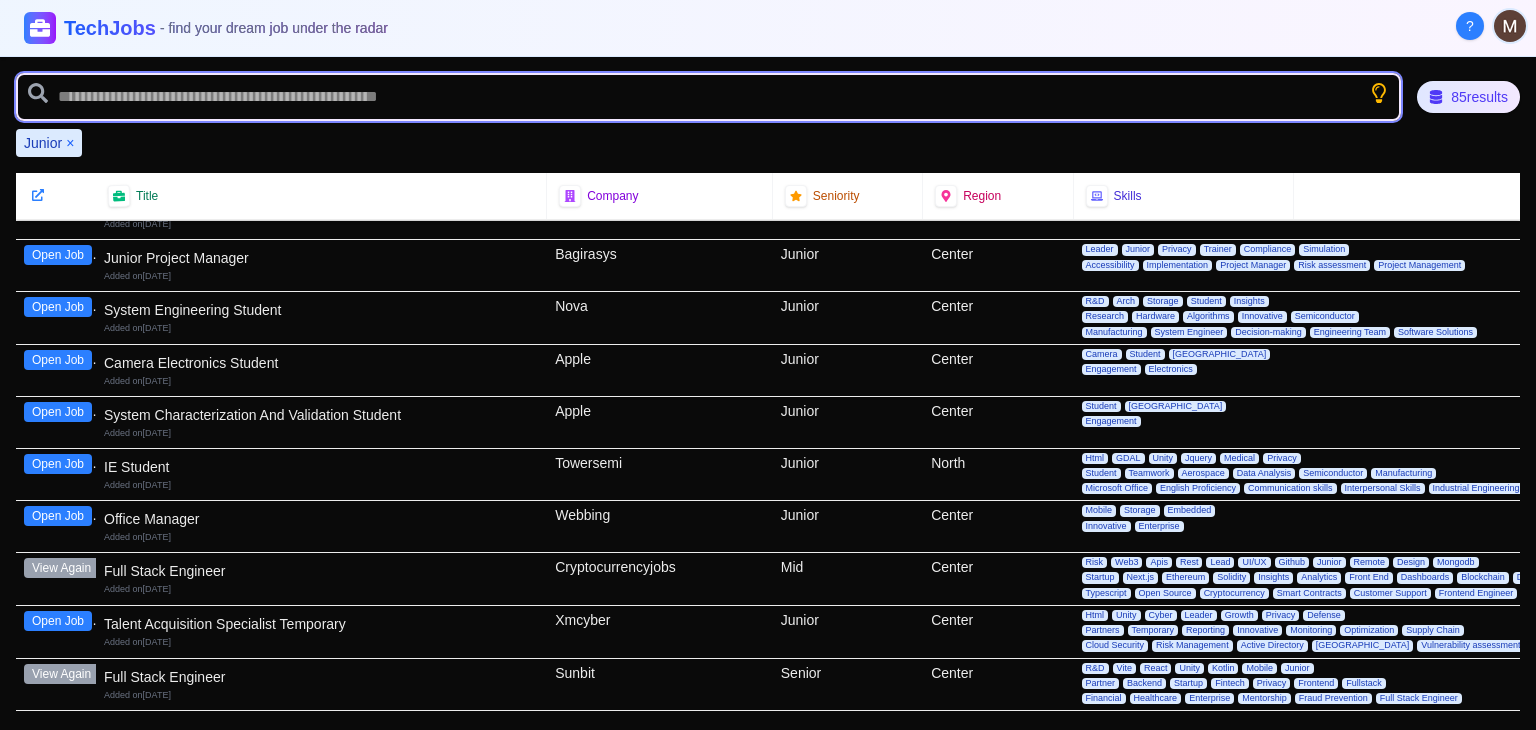 click at bounding box center [708, 97] 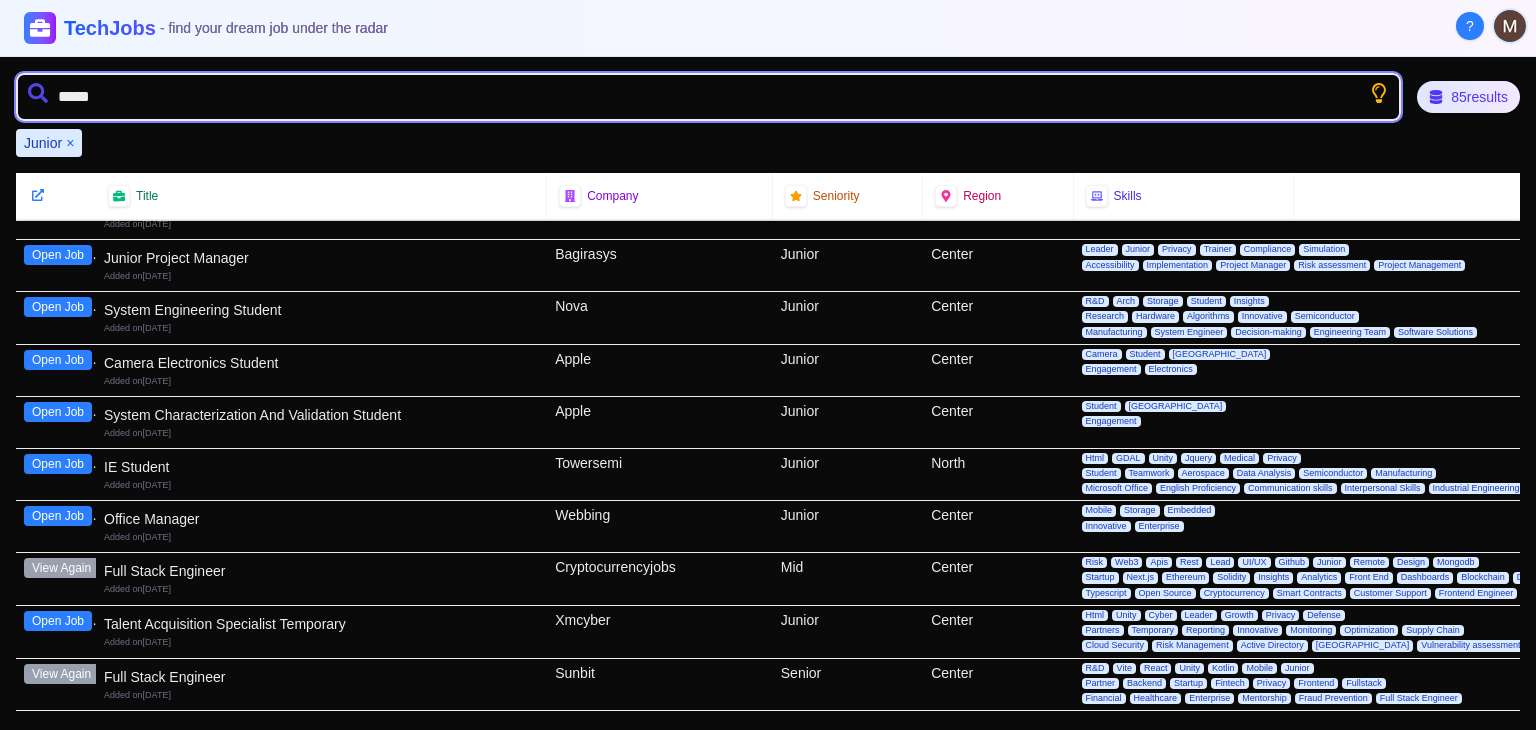 type on "******" 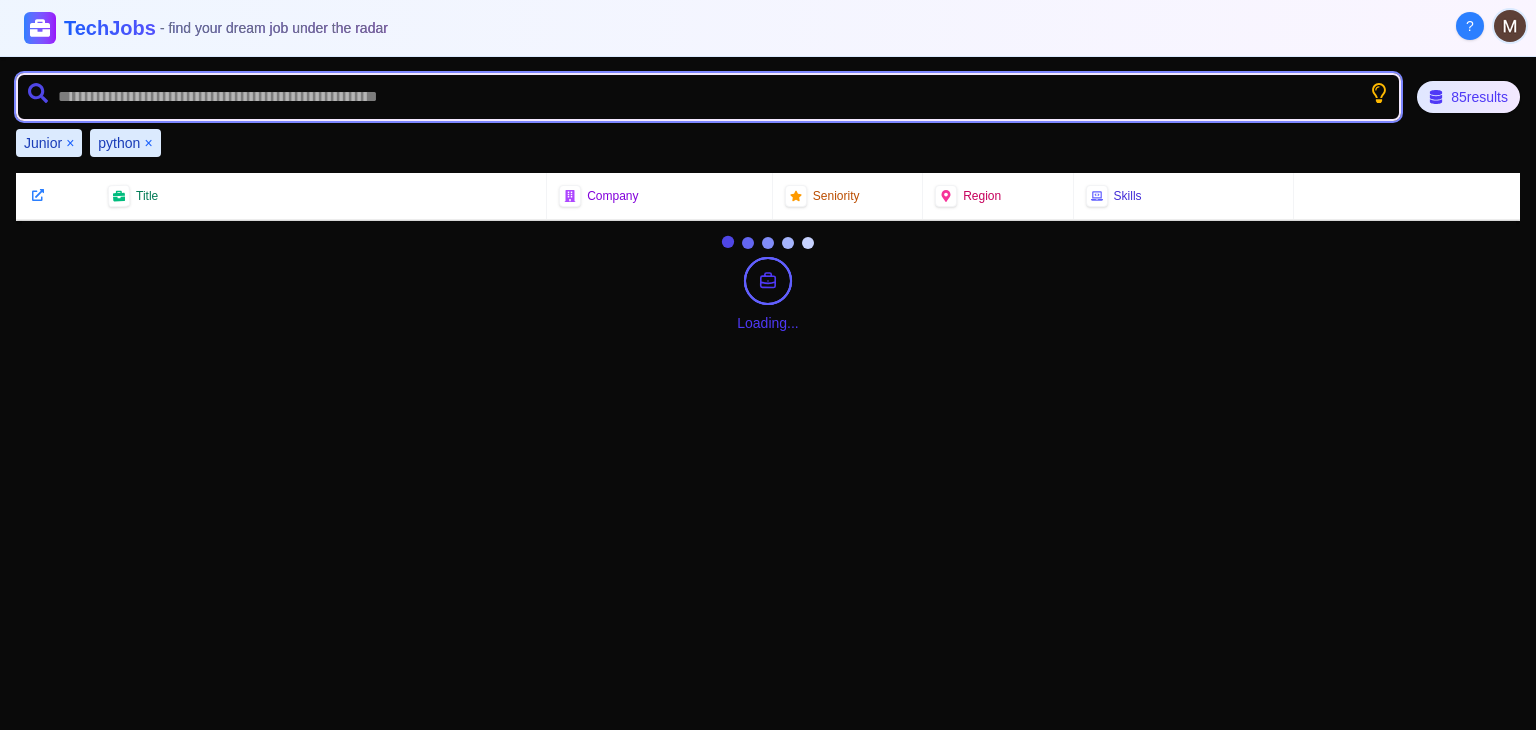 scroll, scrollTop: 0, scrollLeft: 0, axis: both 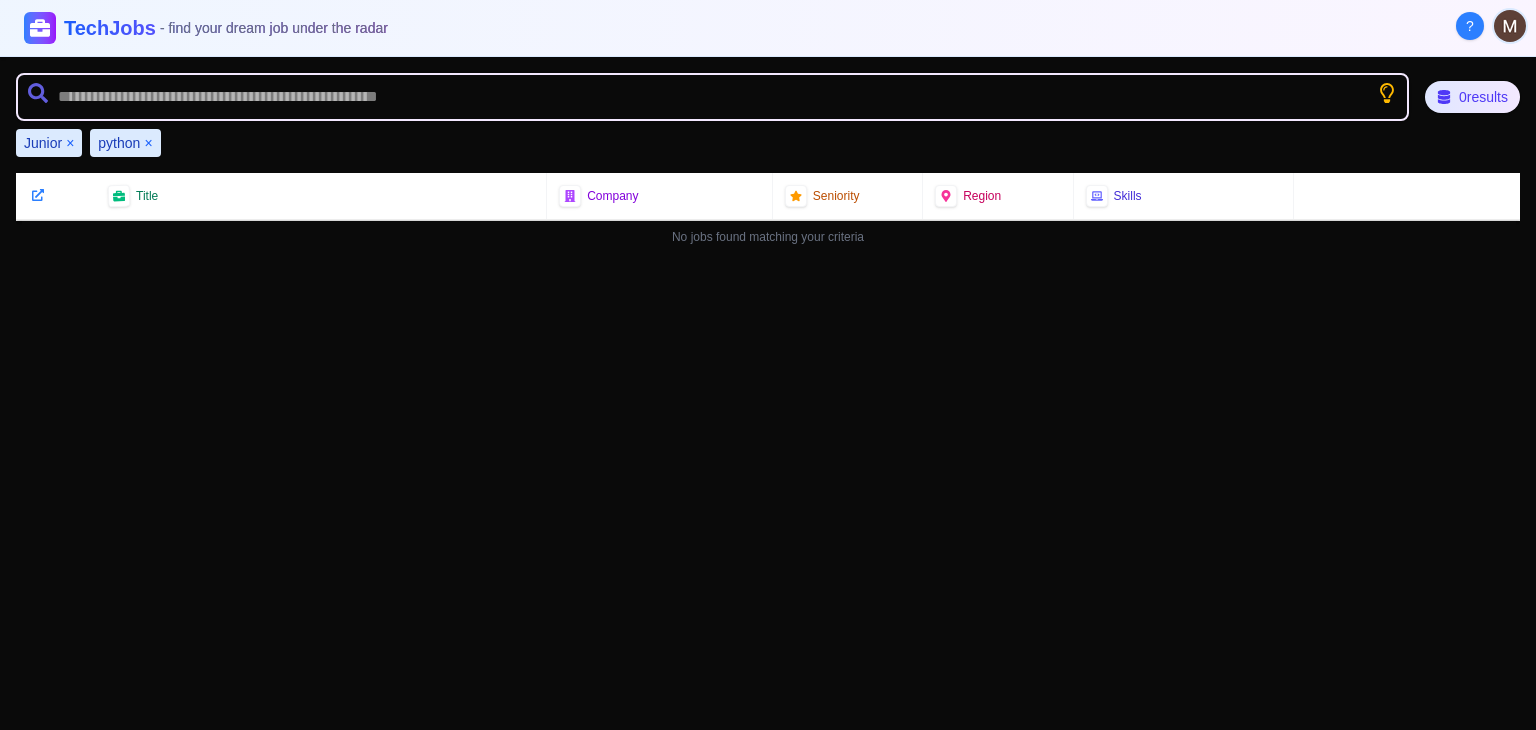 click on "×" at bounding box center (148, 143) 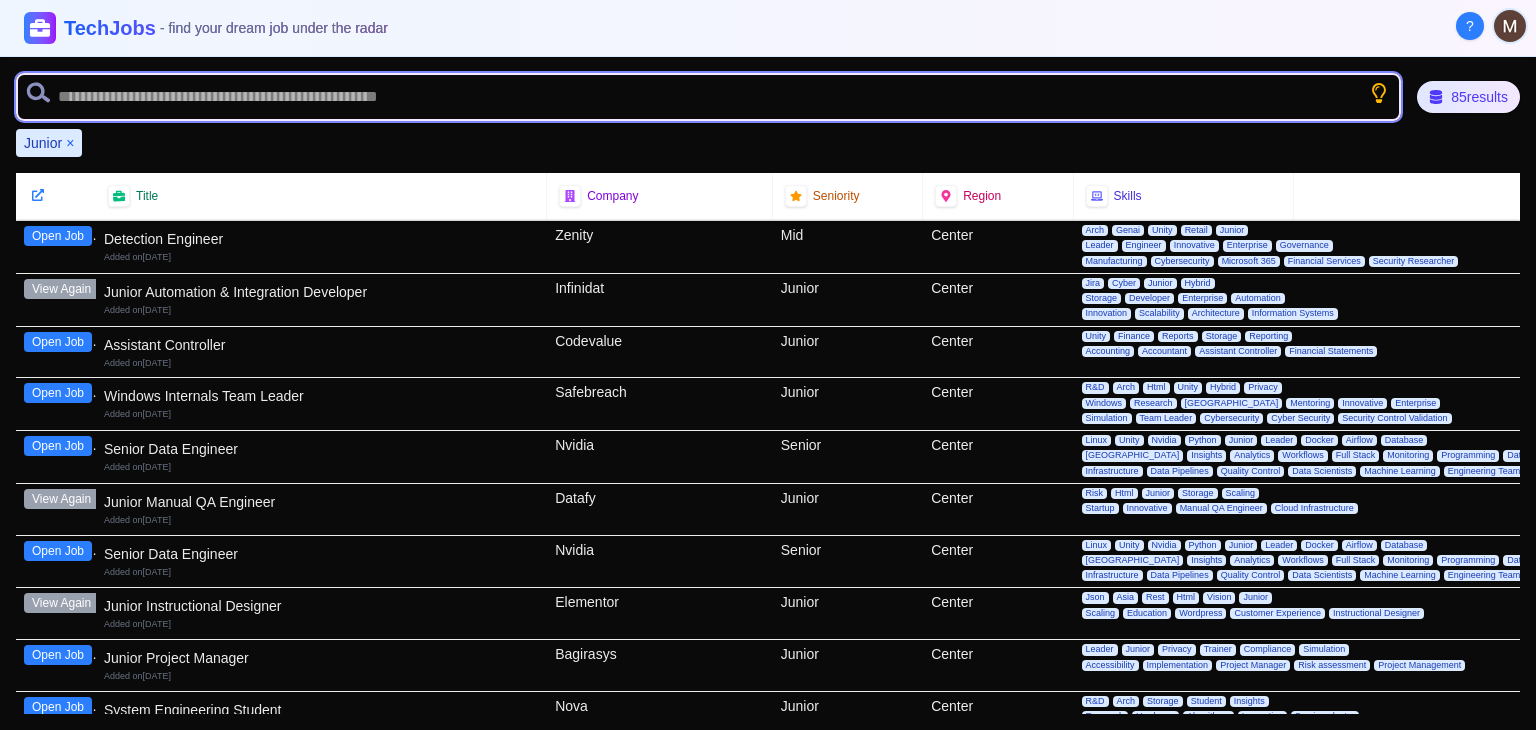 click at bounding box center (708, 97) 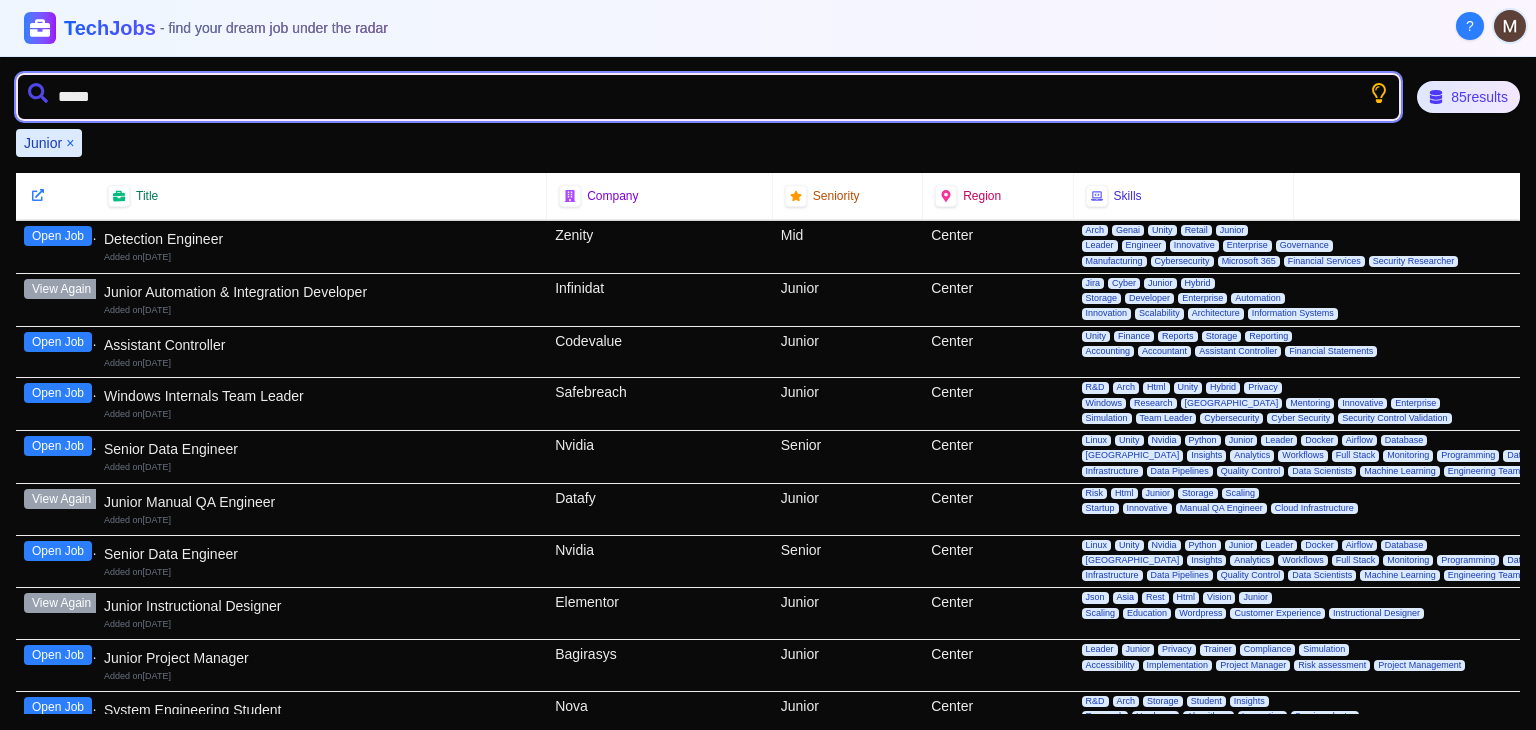 type on "******" 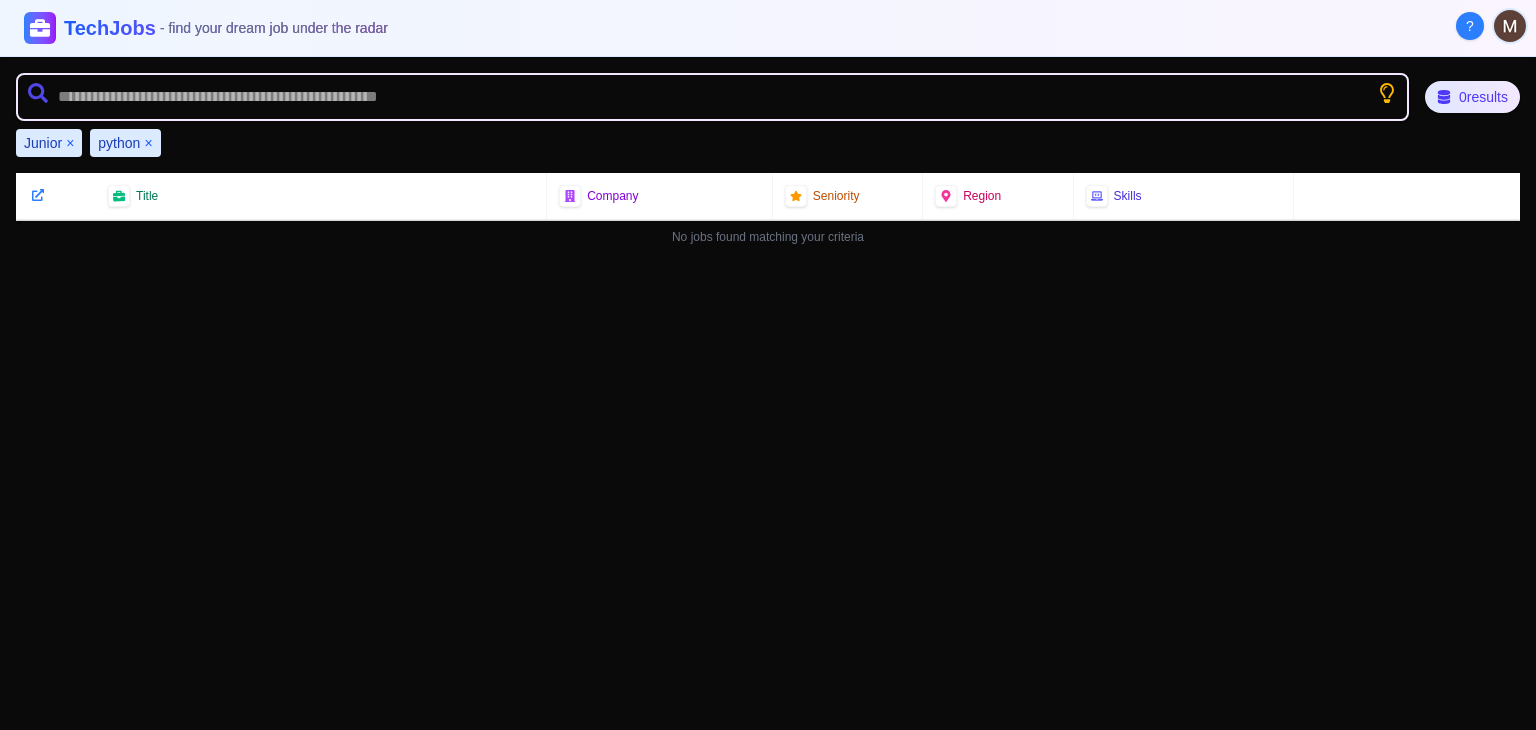 click on "×" at bounding box center (148, 143) 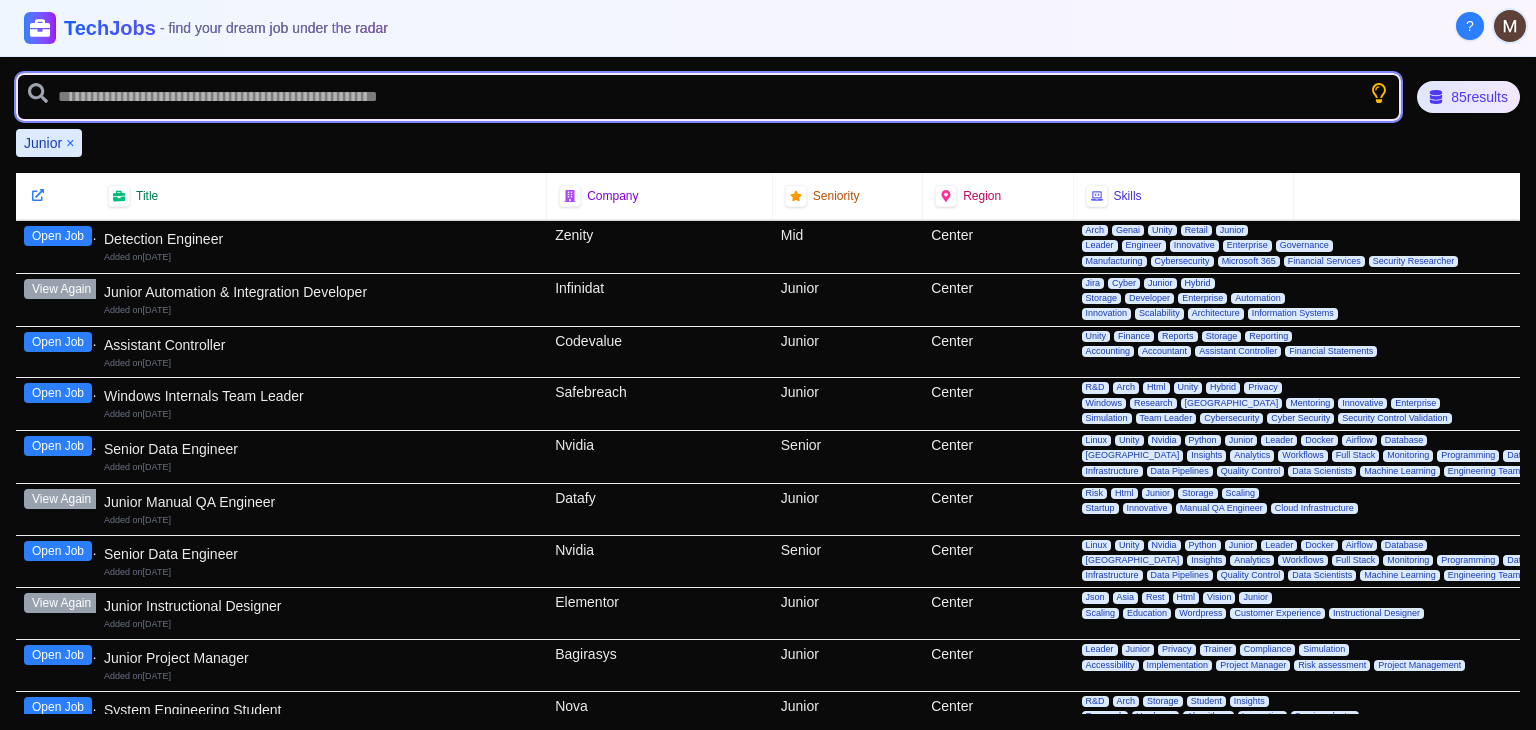 click at bounding box center (708, 97) 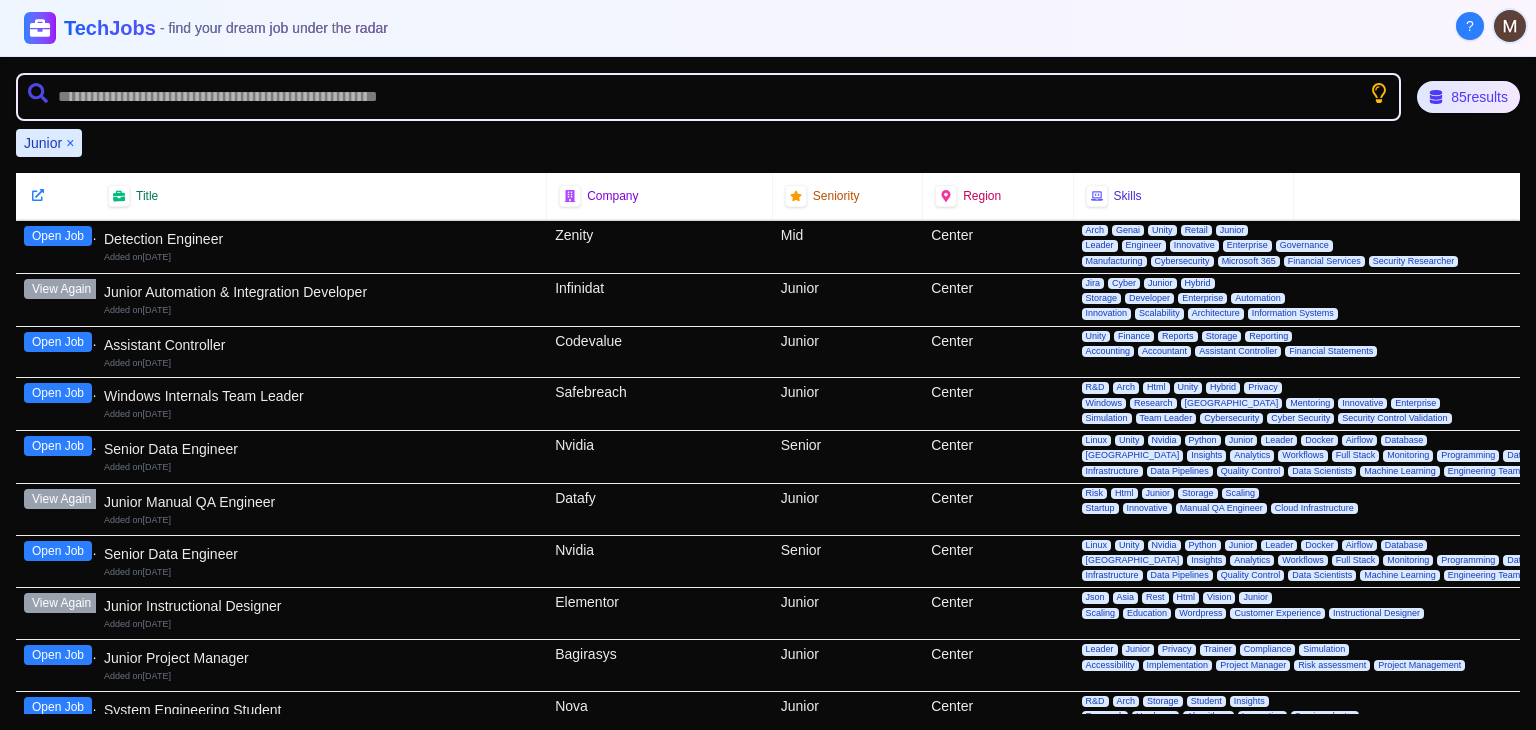 click on "Open Job" at bounding box center [58, 236] 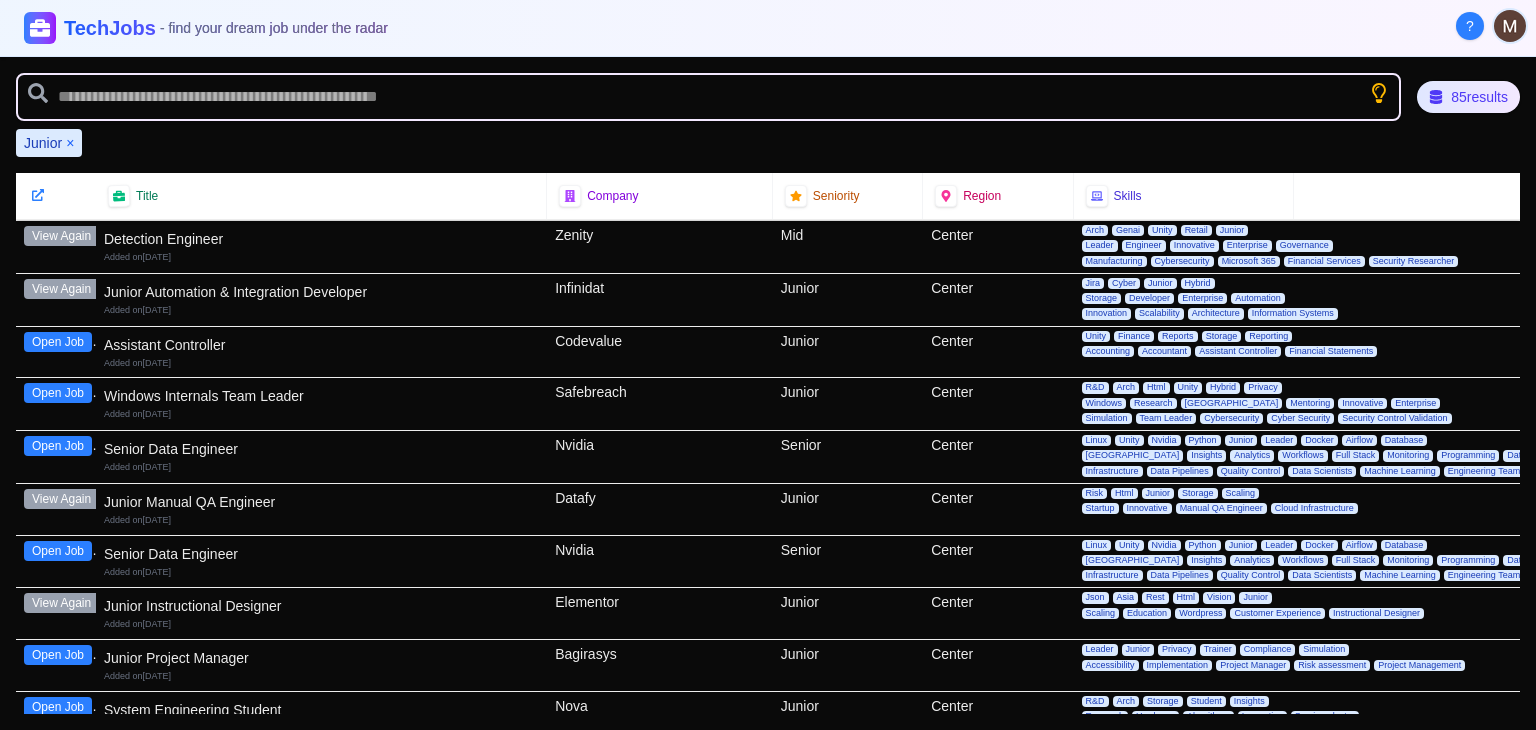 click on "Junior ×" at bounding box center (49, 143) 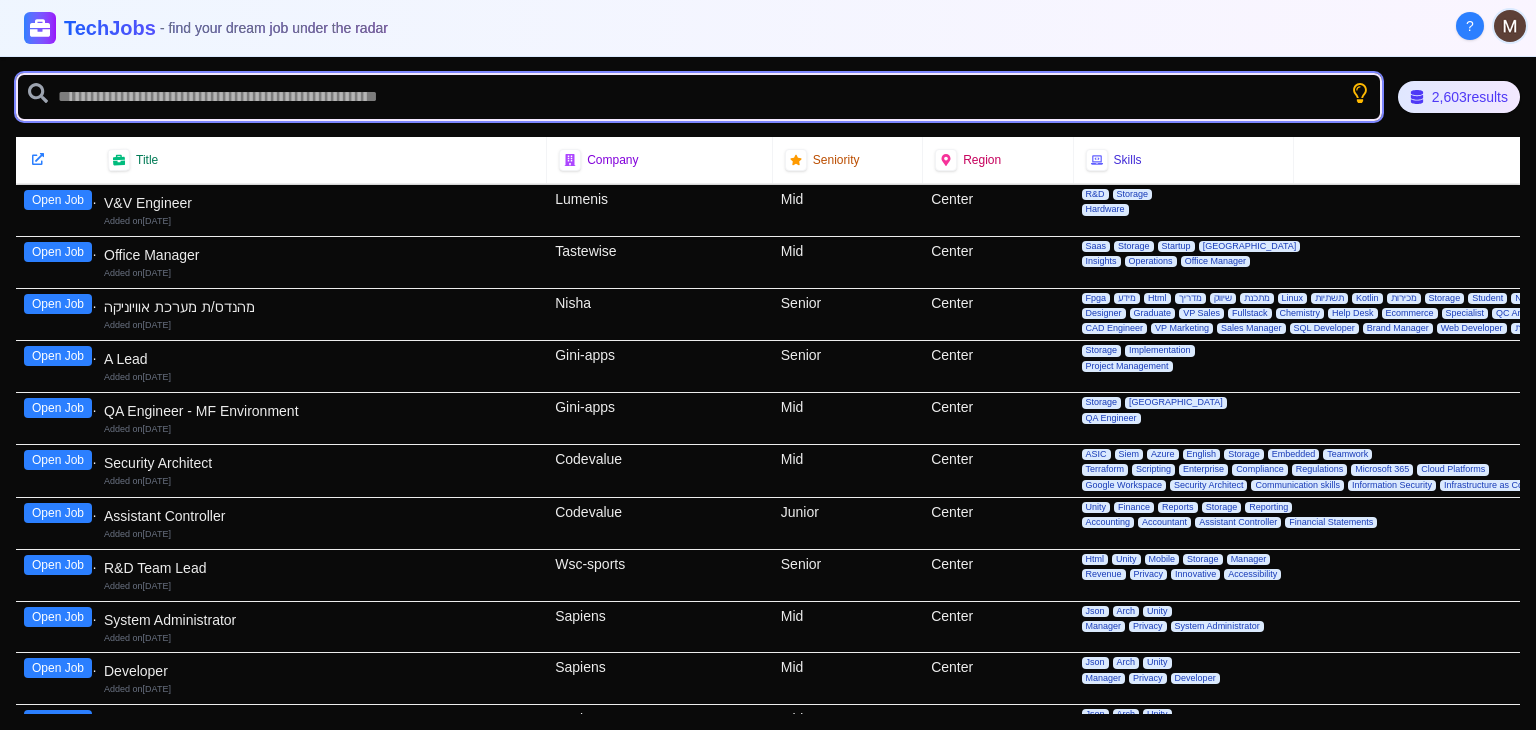 click at bounding box center [699, 97] 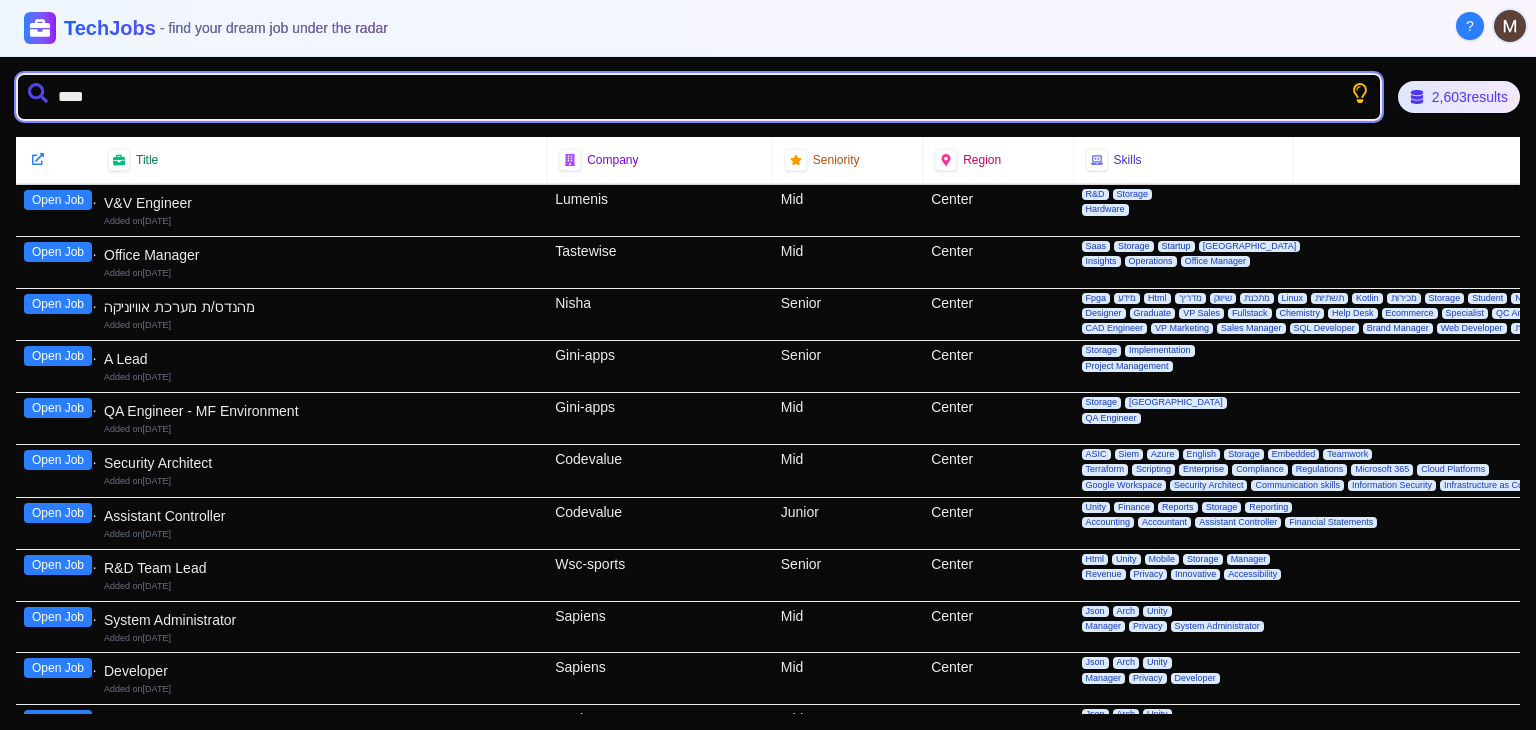 type on "*****" 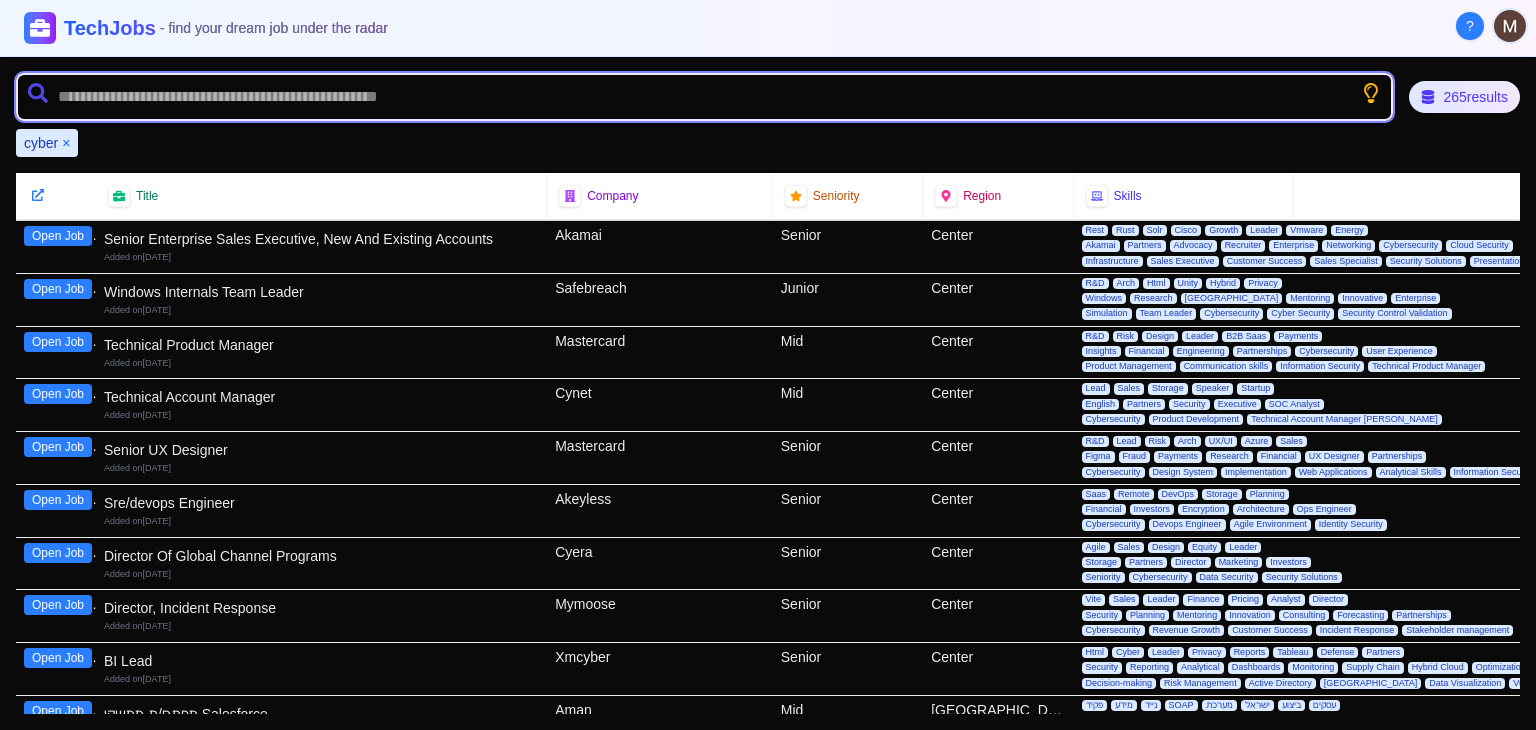 scroll, scrollTop: 200, scrollLeft: 0, axis: vertical 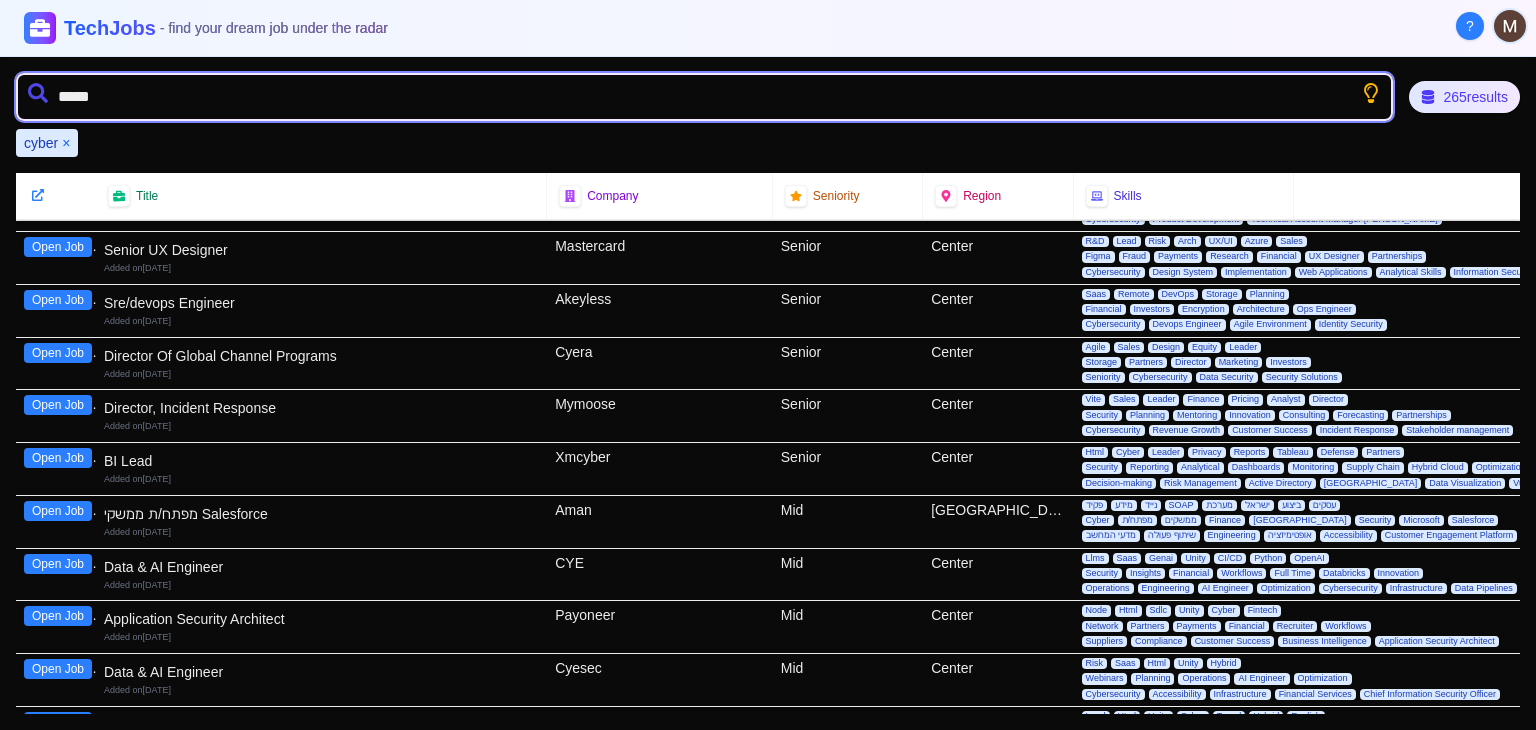 type on "******" 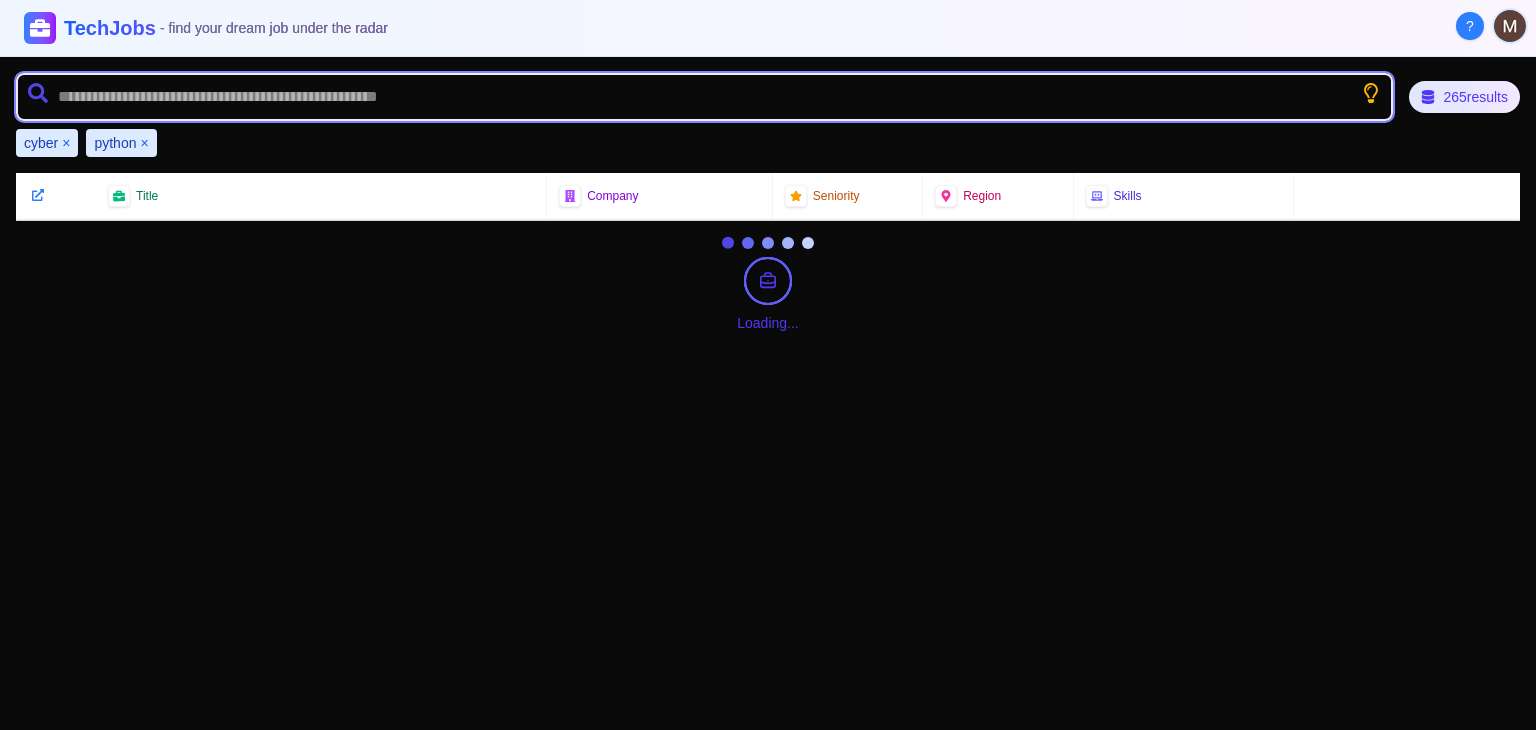 scroll, scrollTop: 0, scrollLeft: 0, axis: both 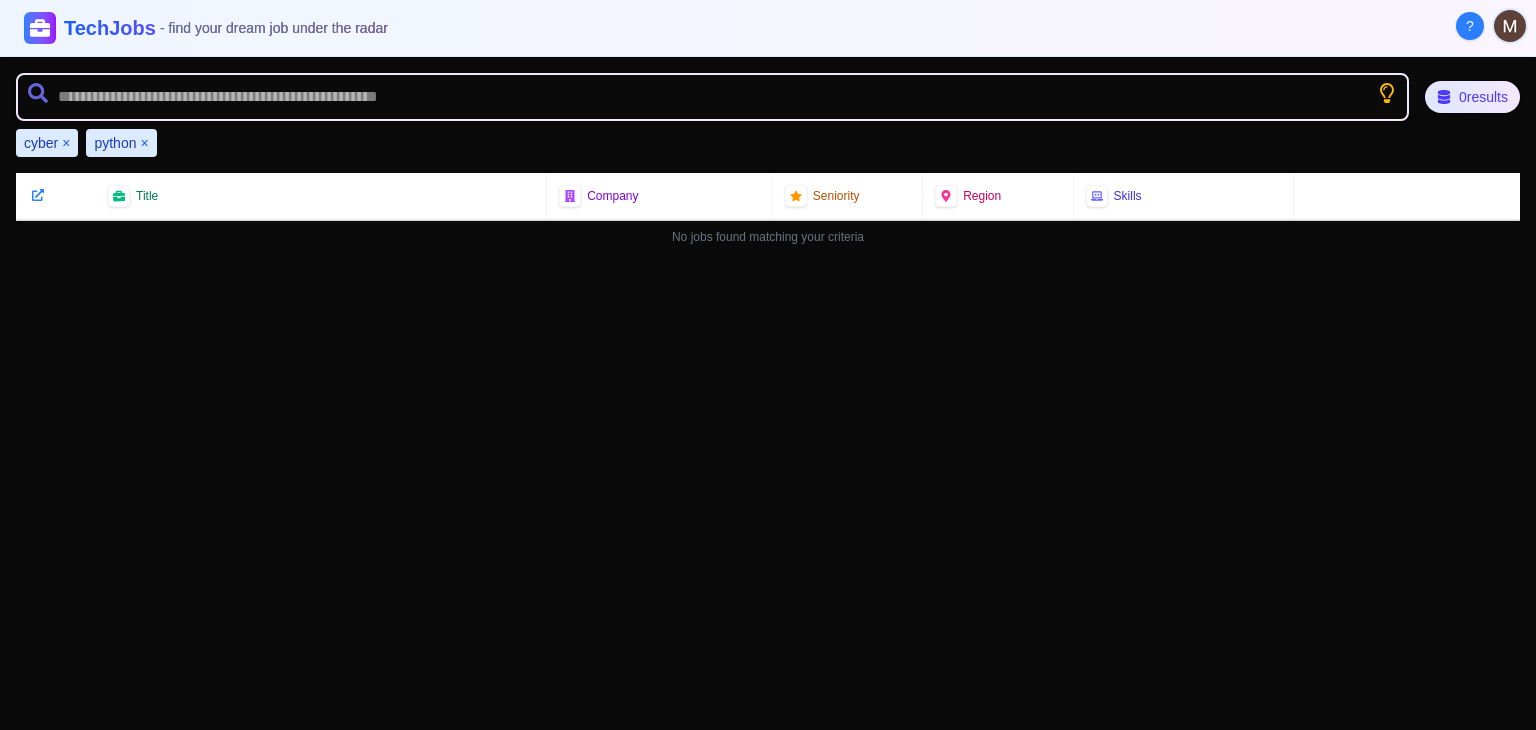 click on "python ×" at bounding box center [121, 143] 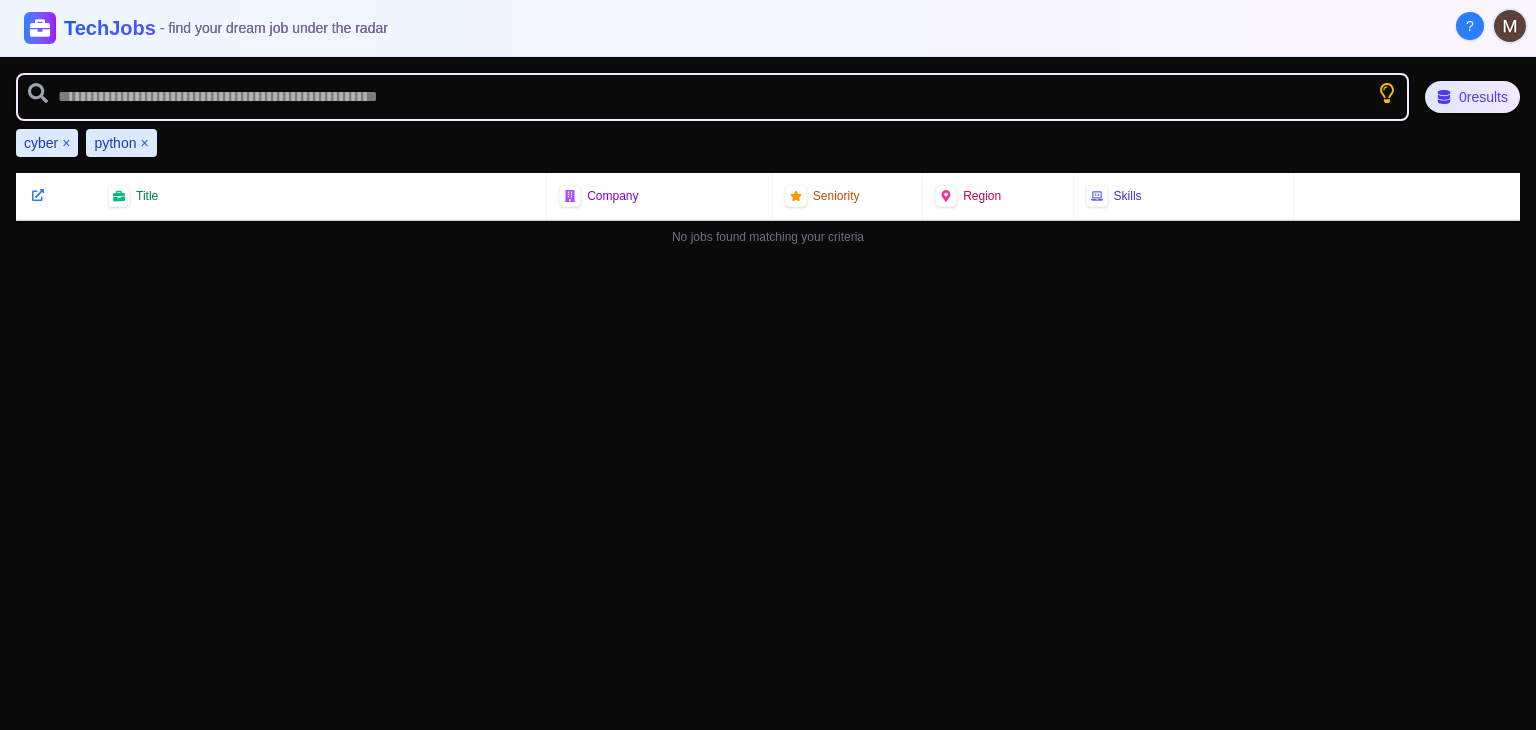 click on "×" at bounding box center [66, 143] 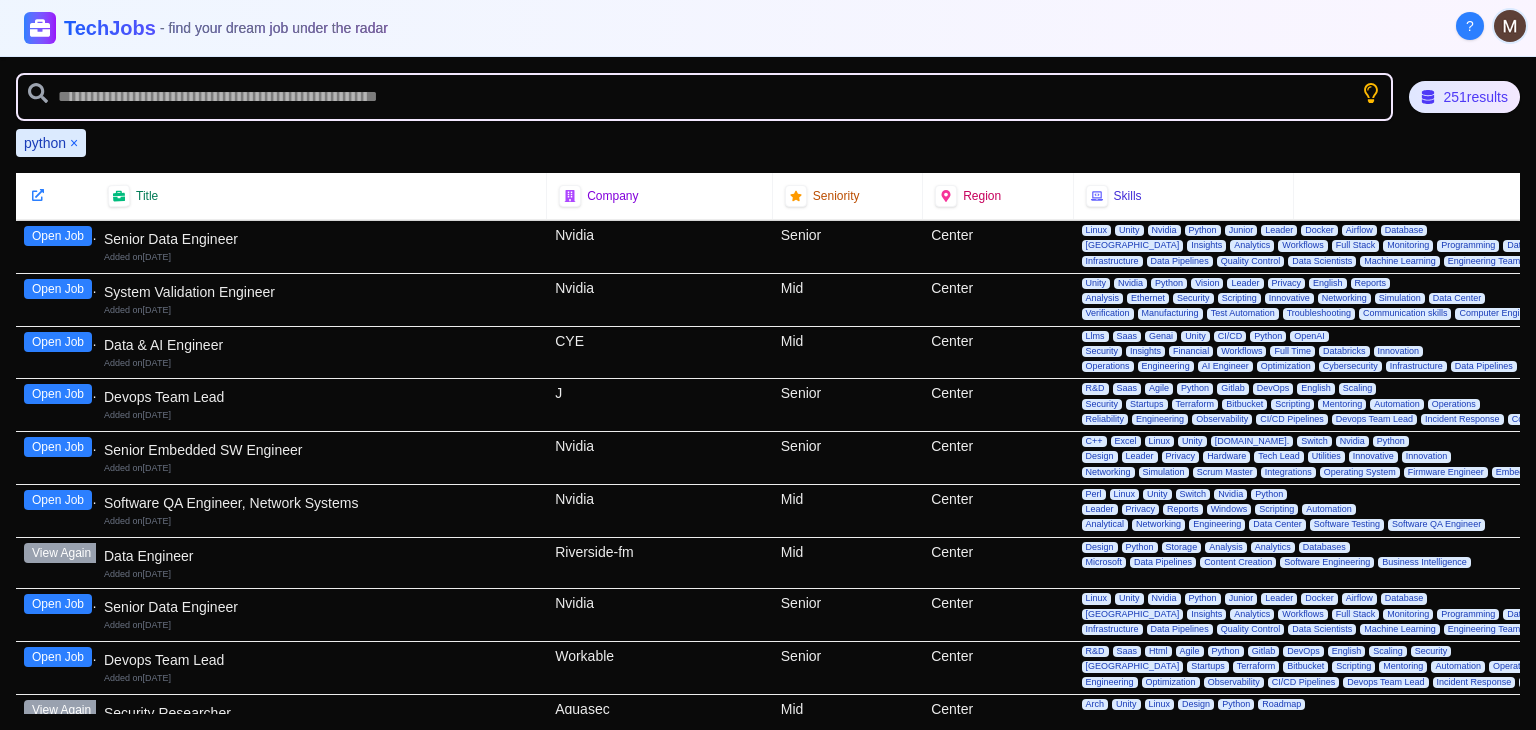 click on "×" at bounding box center [74, 143] 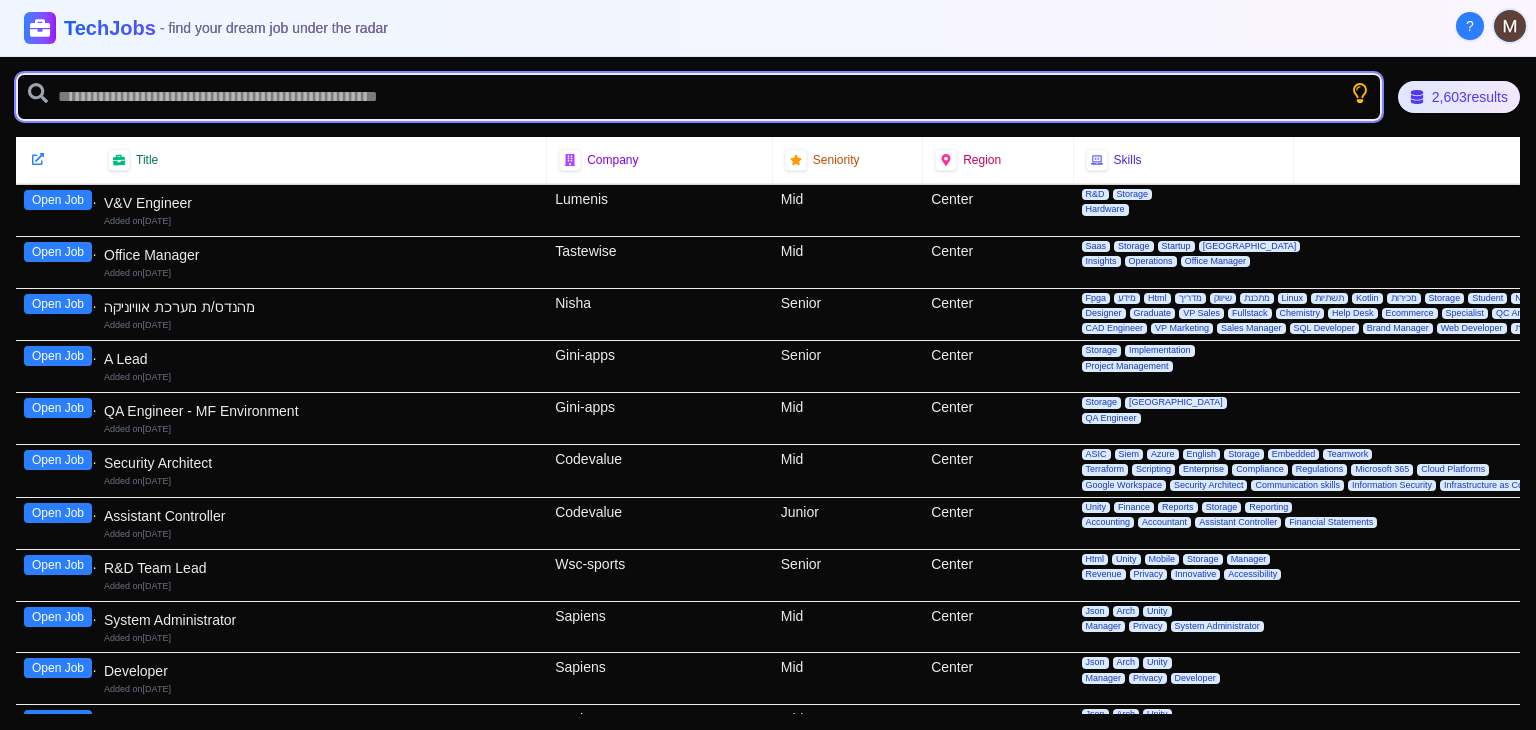click at bounding box center (699, 97) 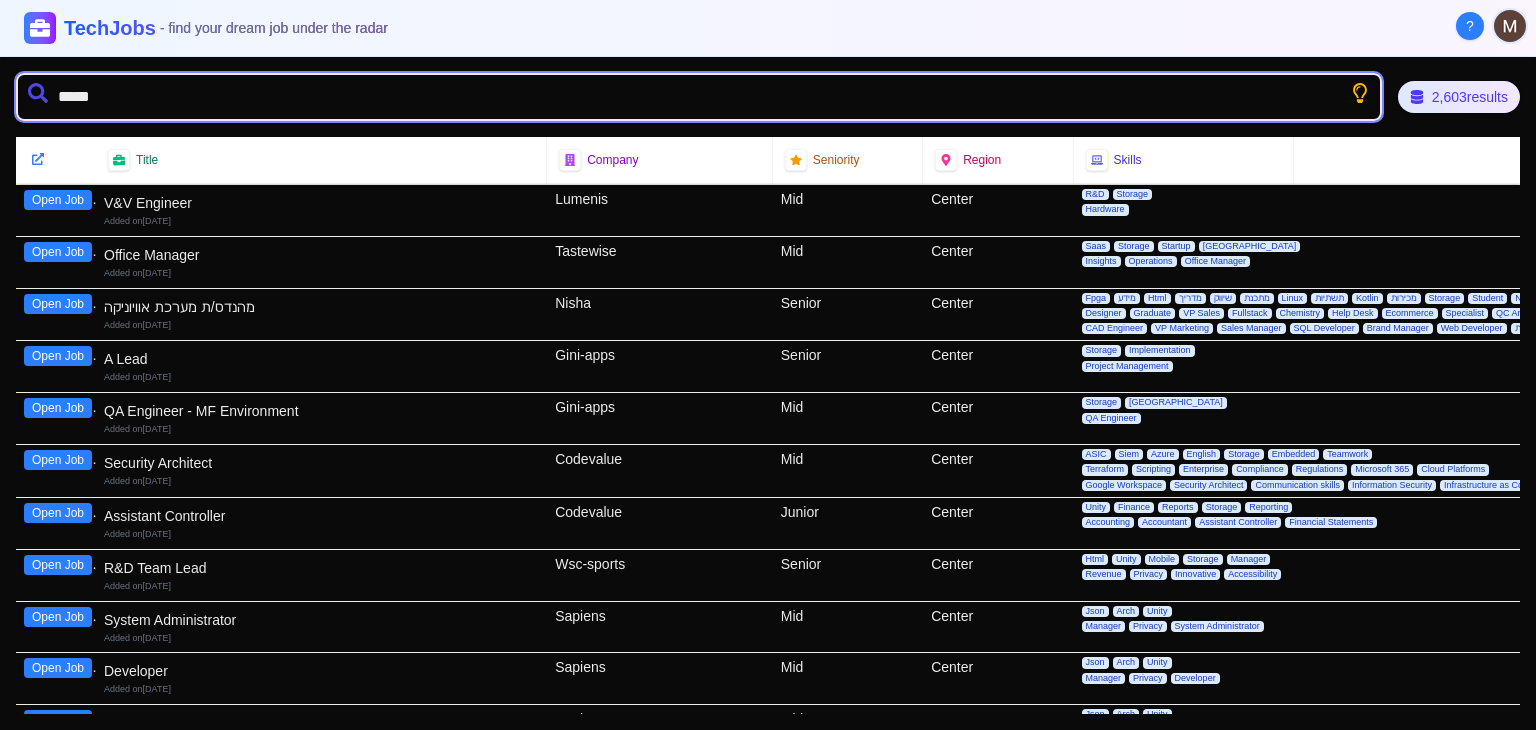 type on "******" 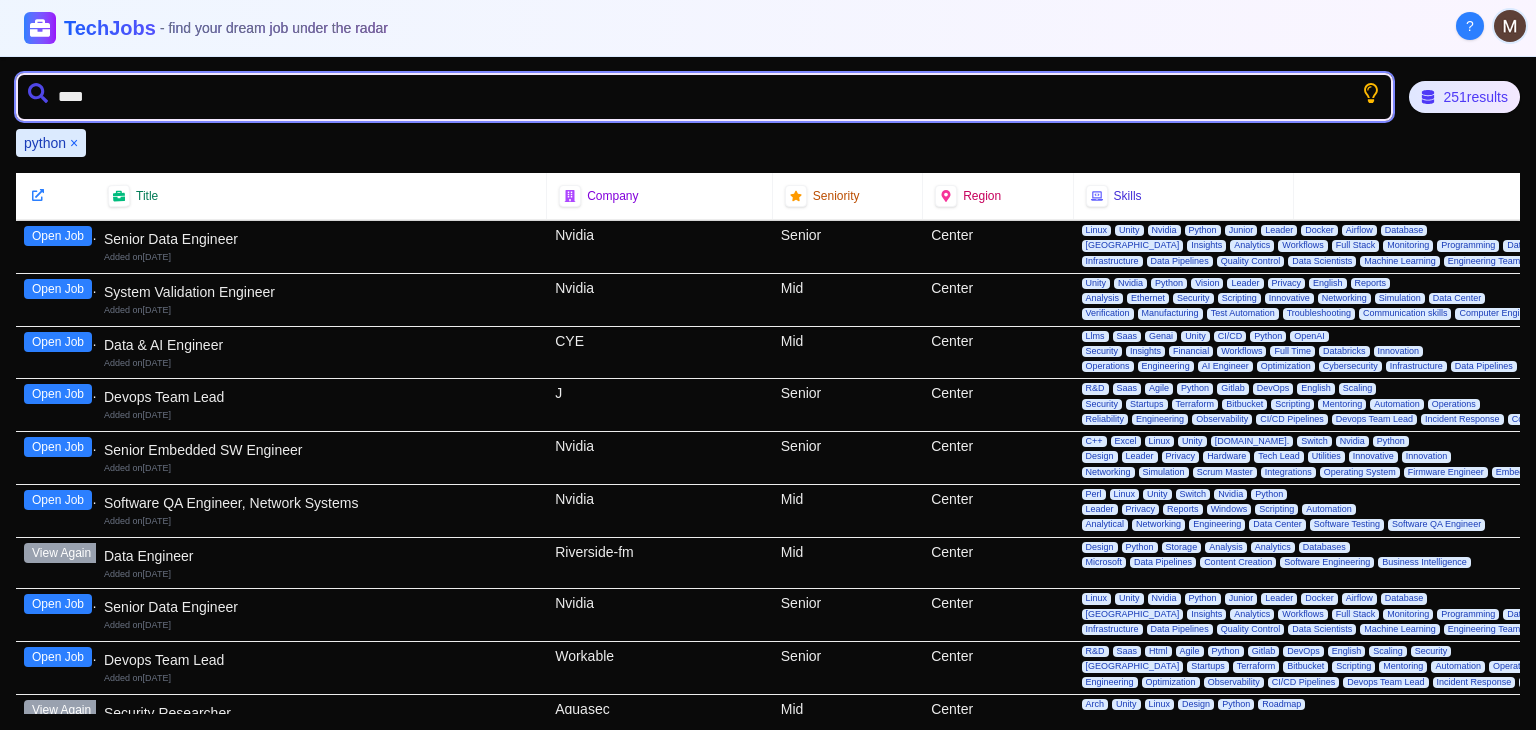 type on "*****" 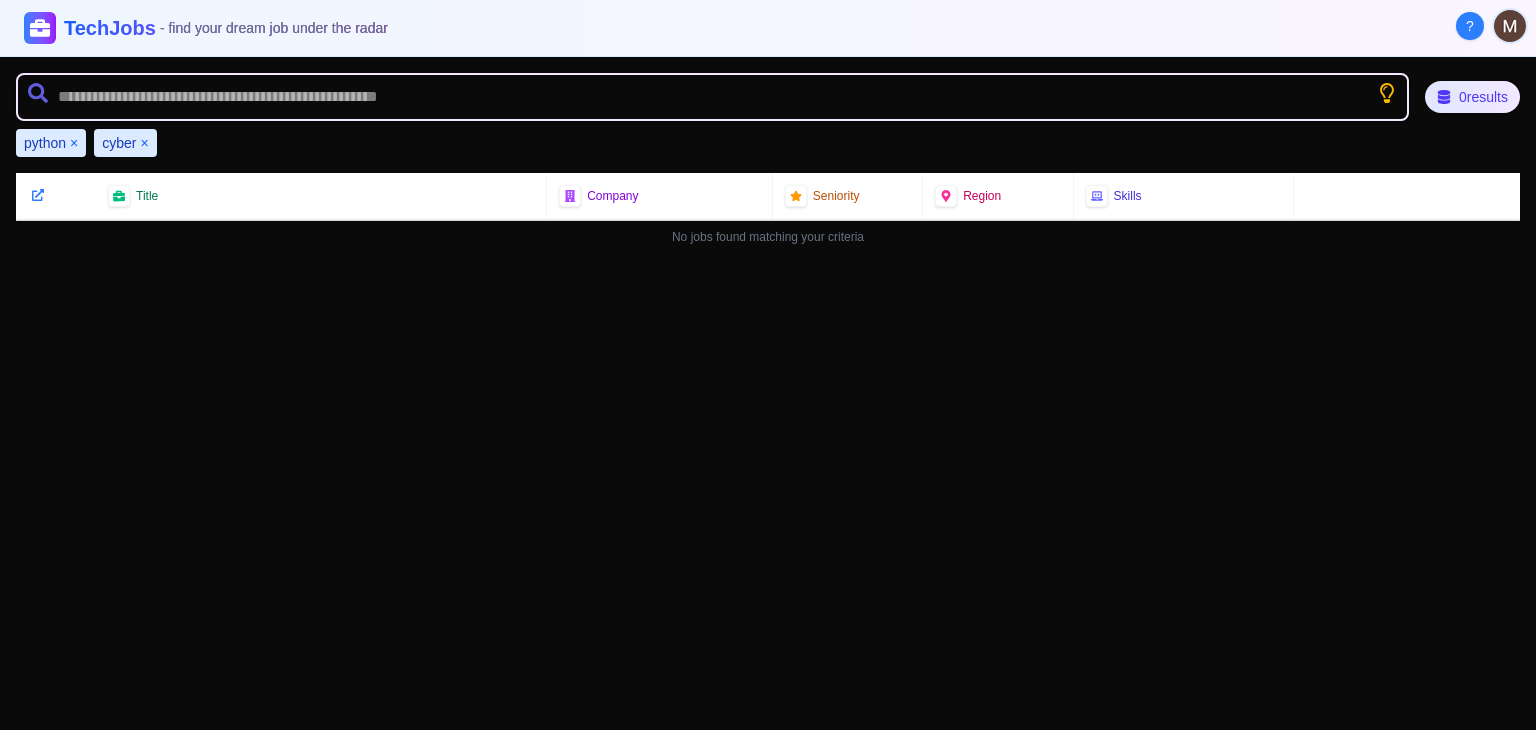 click on "×" at bounding box center [144, 143] 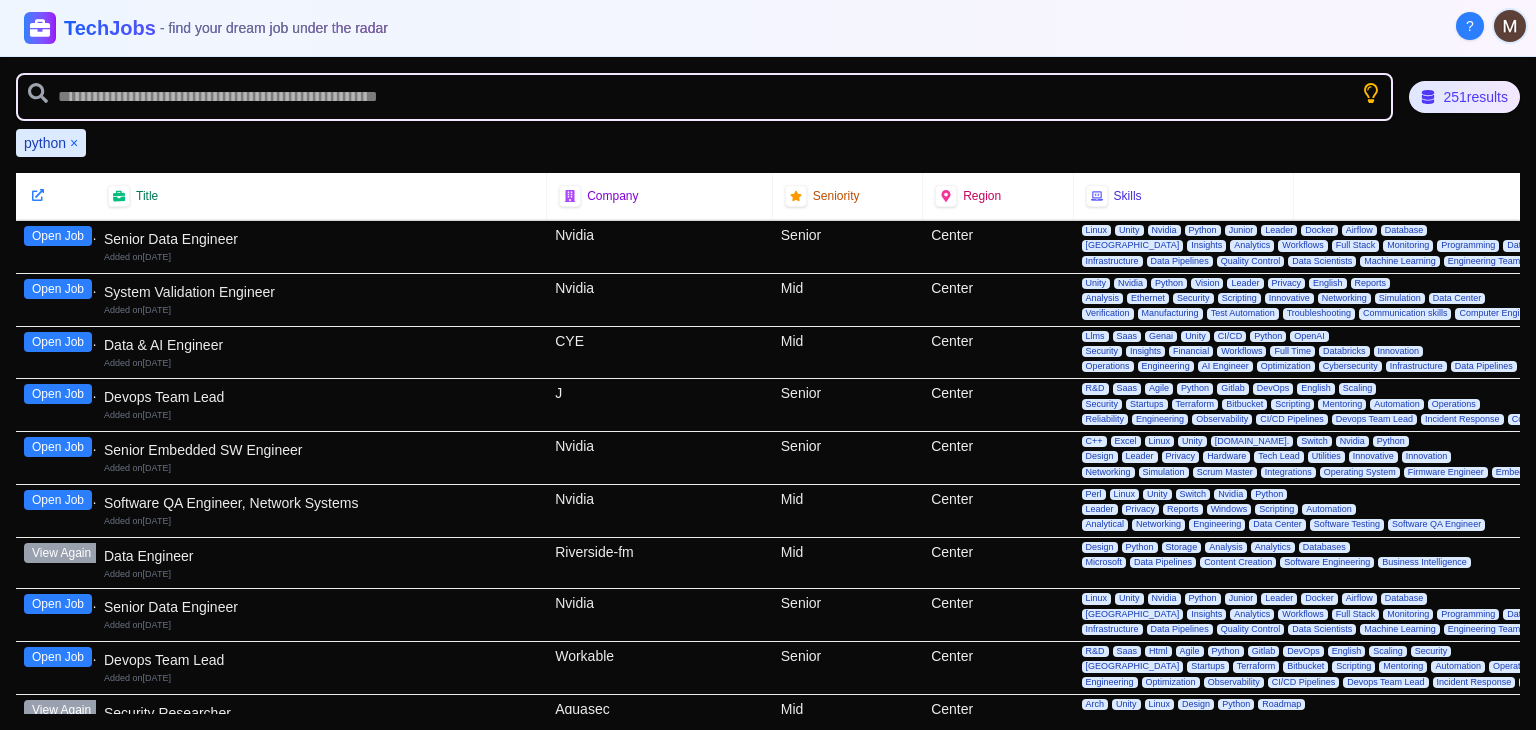 scroll, scrollTop: 1105, scrollLeft: 0, axis: vertical 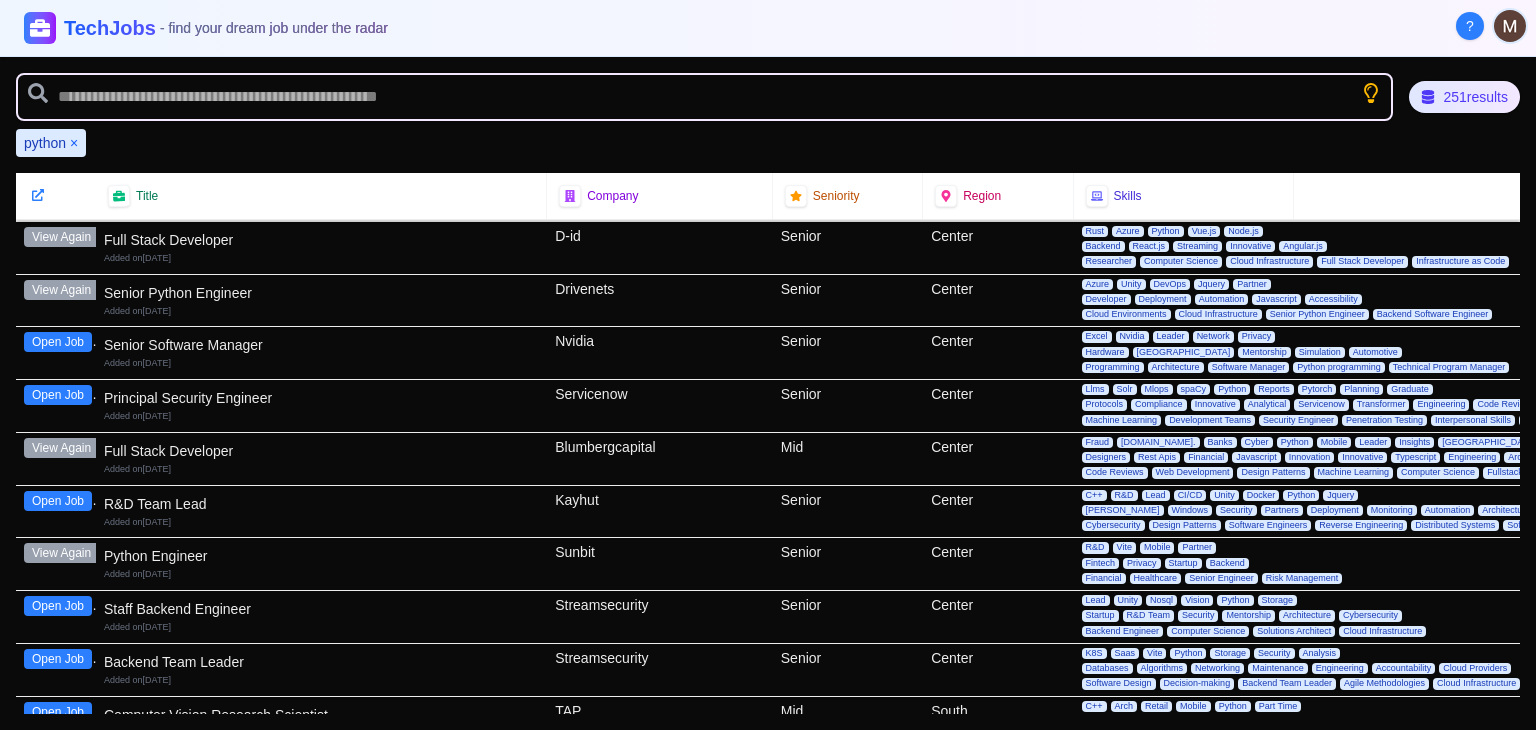 click on "Cybersecurity" at bounding box center (1113, 525) 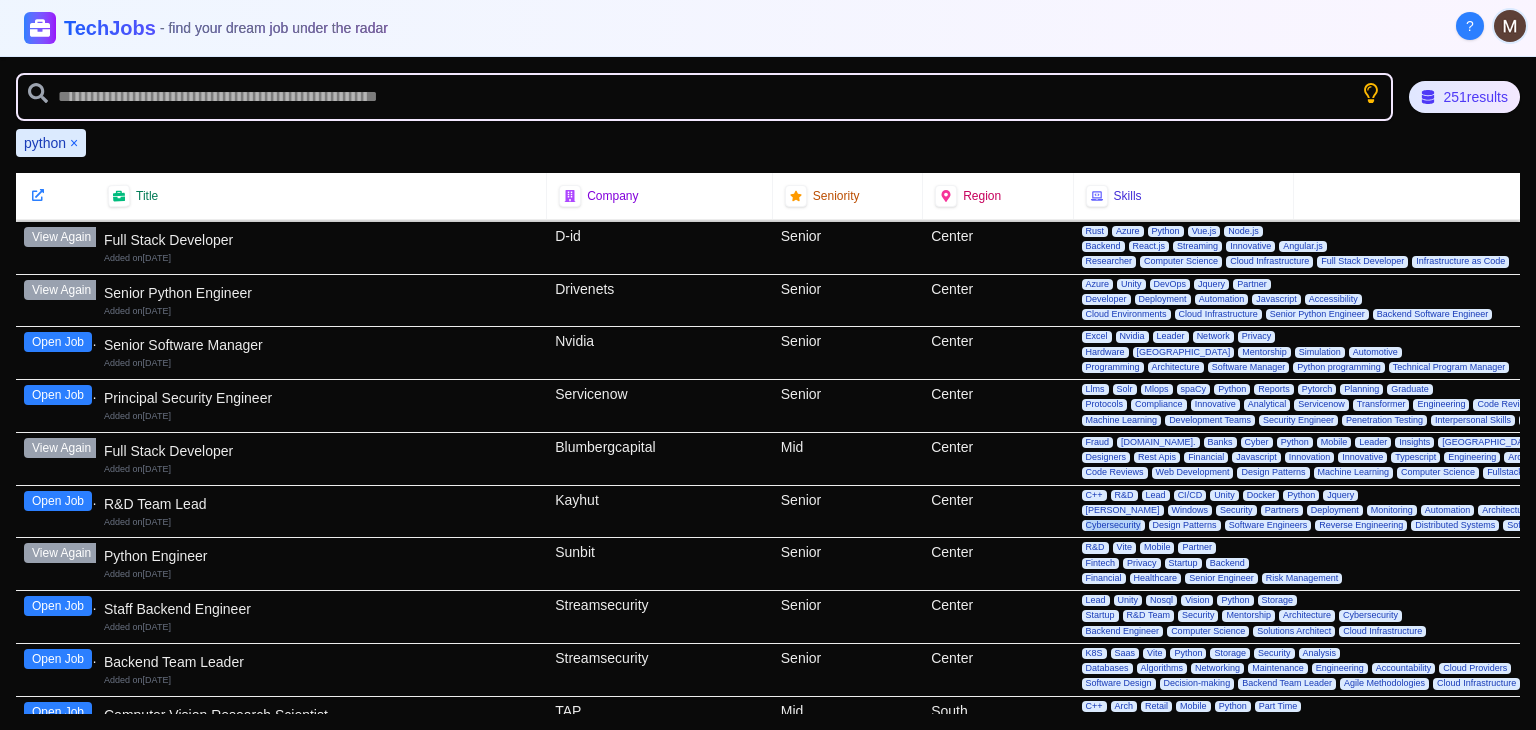 click on "Cybersecurity" at bounding box center (1113, 525) 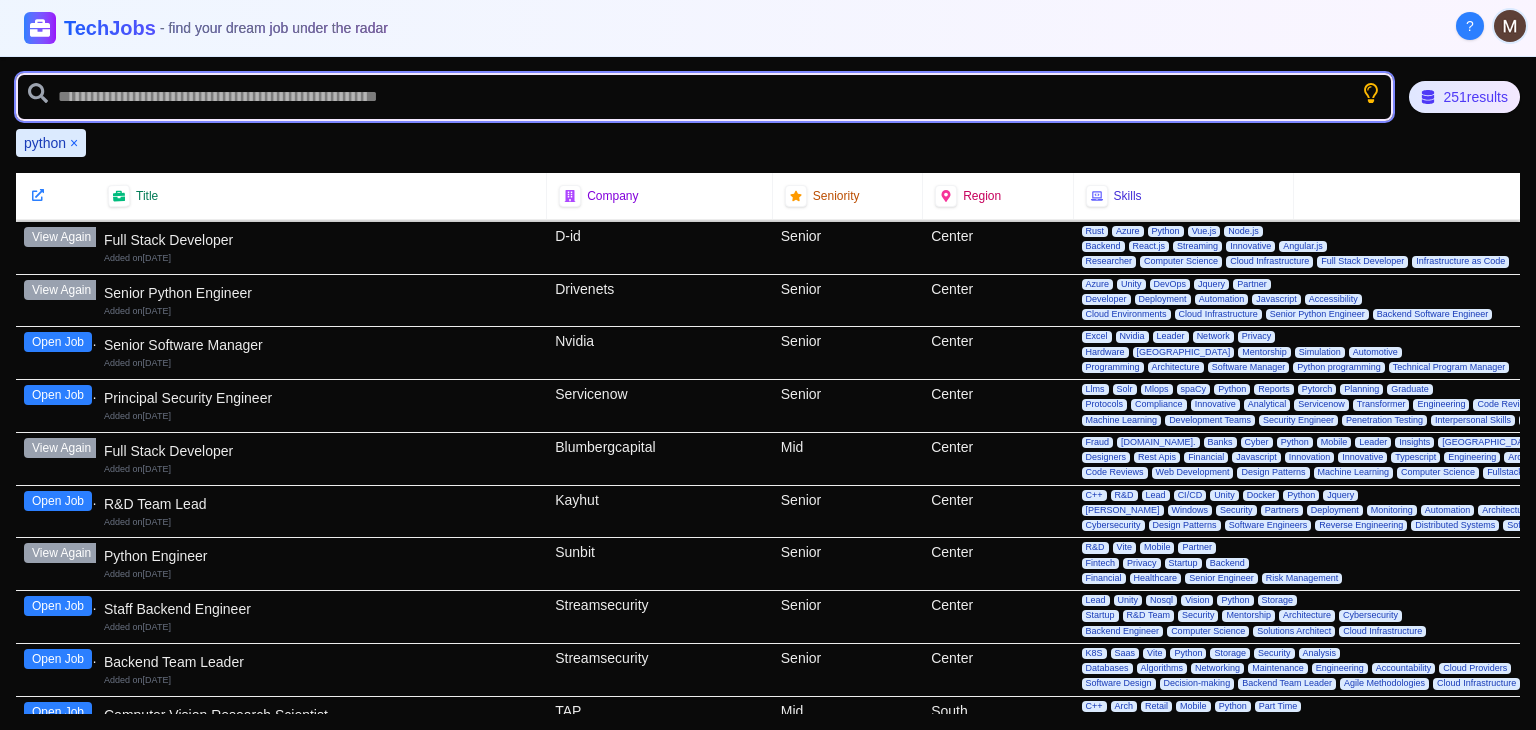 click at bounding box center (704, 97) 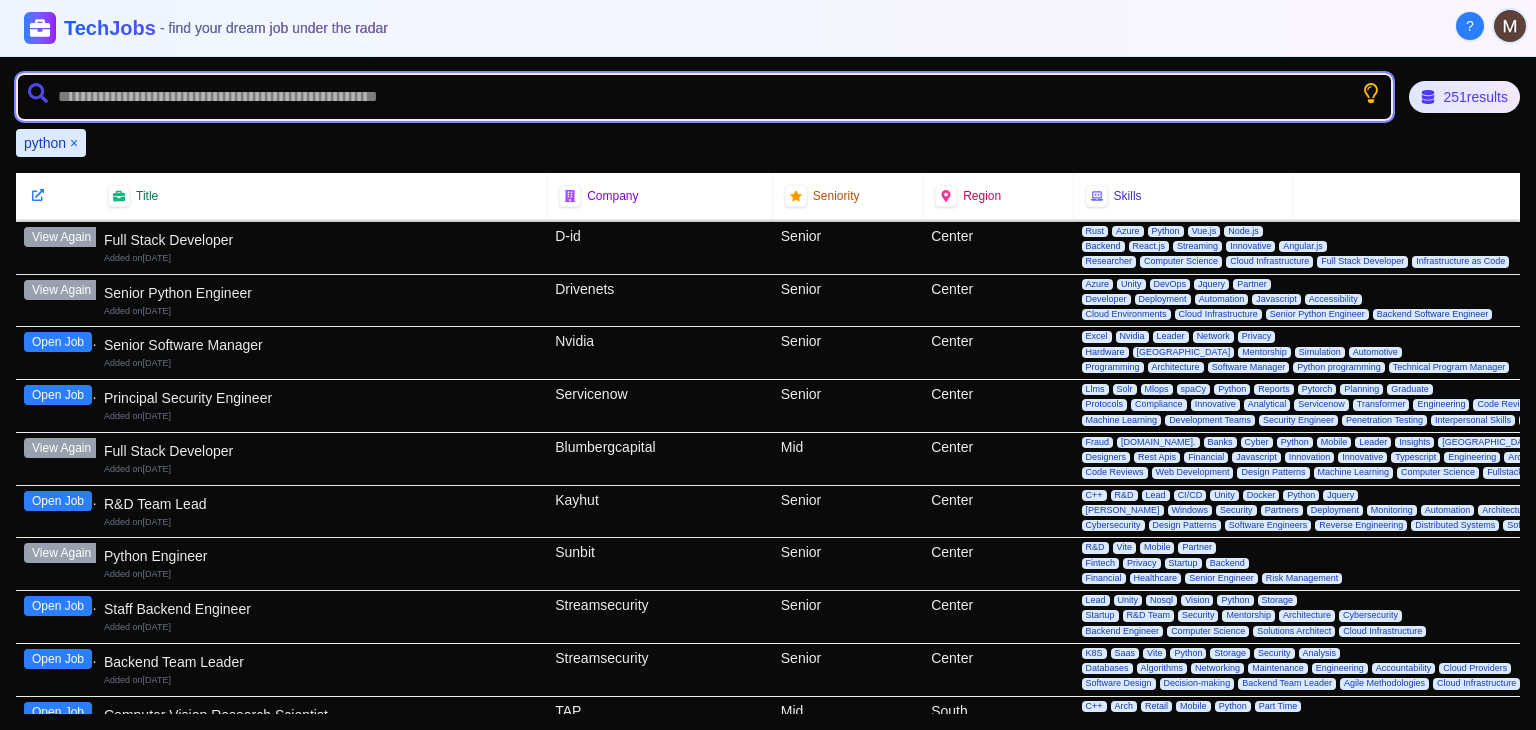 paste on "**********" 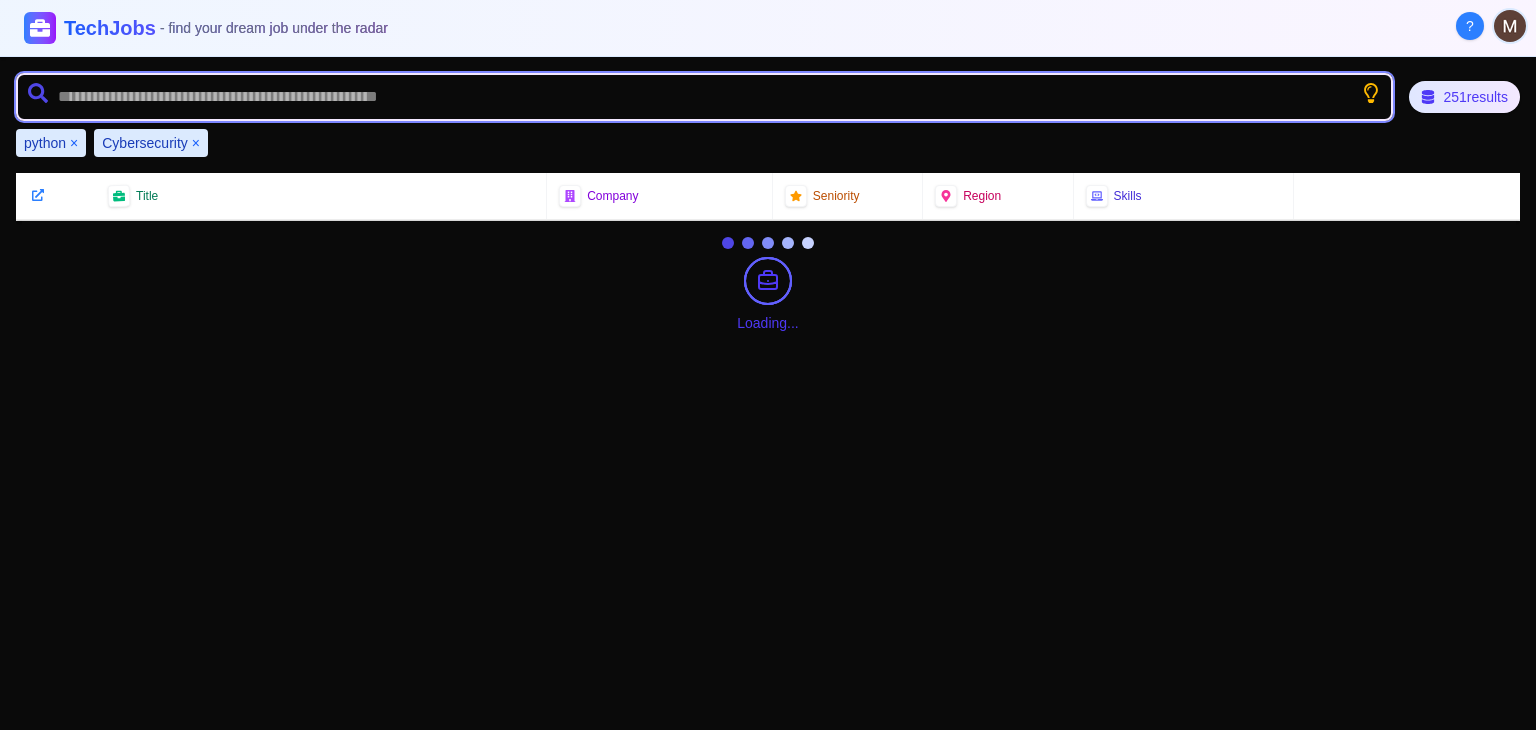 scroll, scrollTop: 0, scrollLeft: 0, axis: both 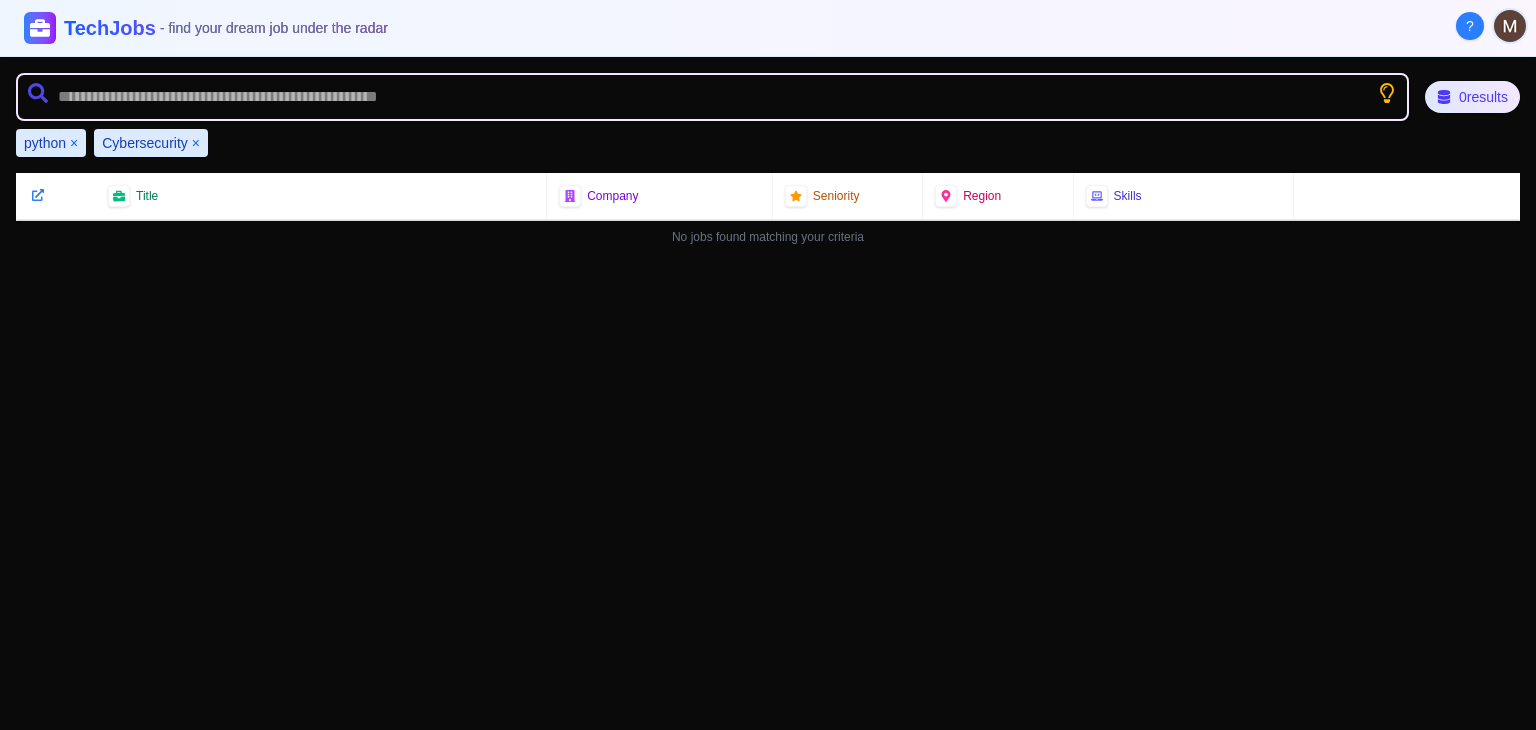 click on "×" at bounding box center (196, 143) 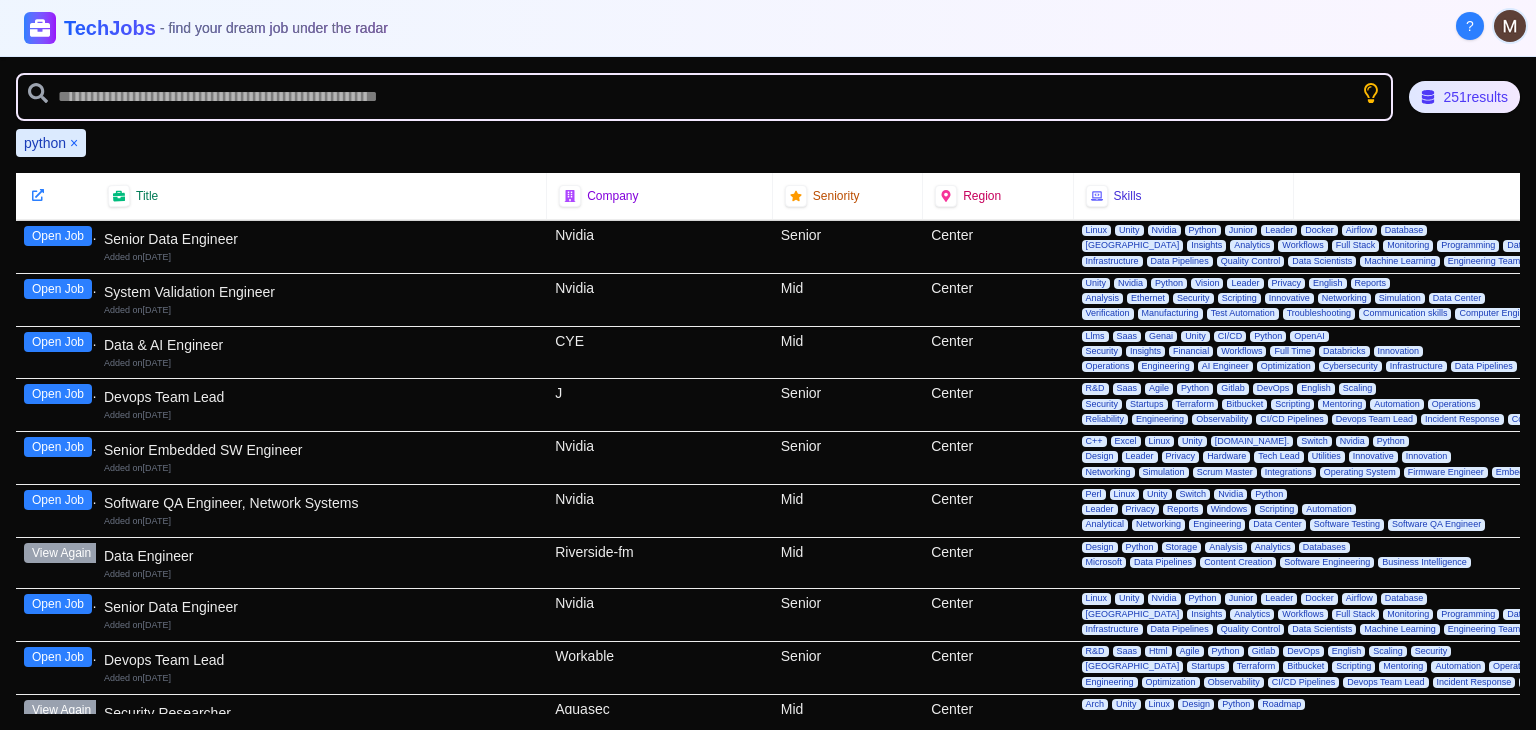click on "×" at bounding box center (74, 143) 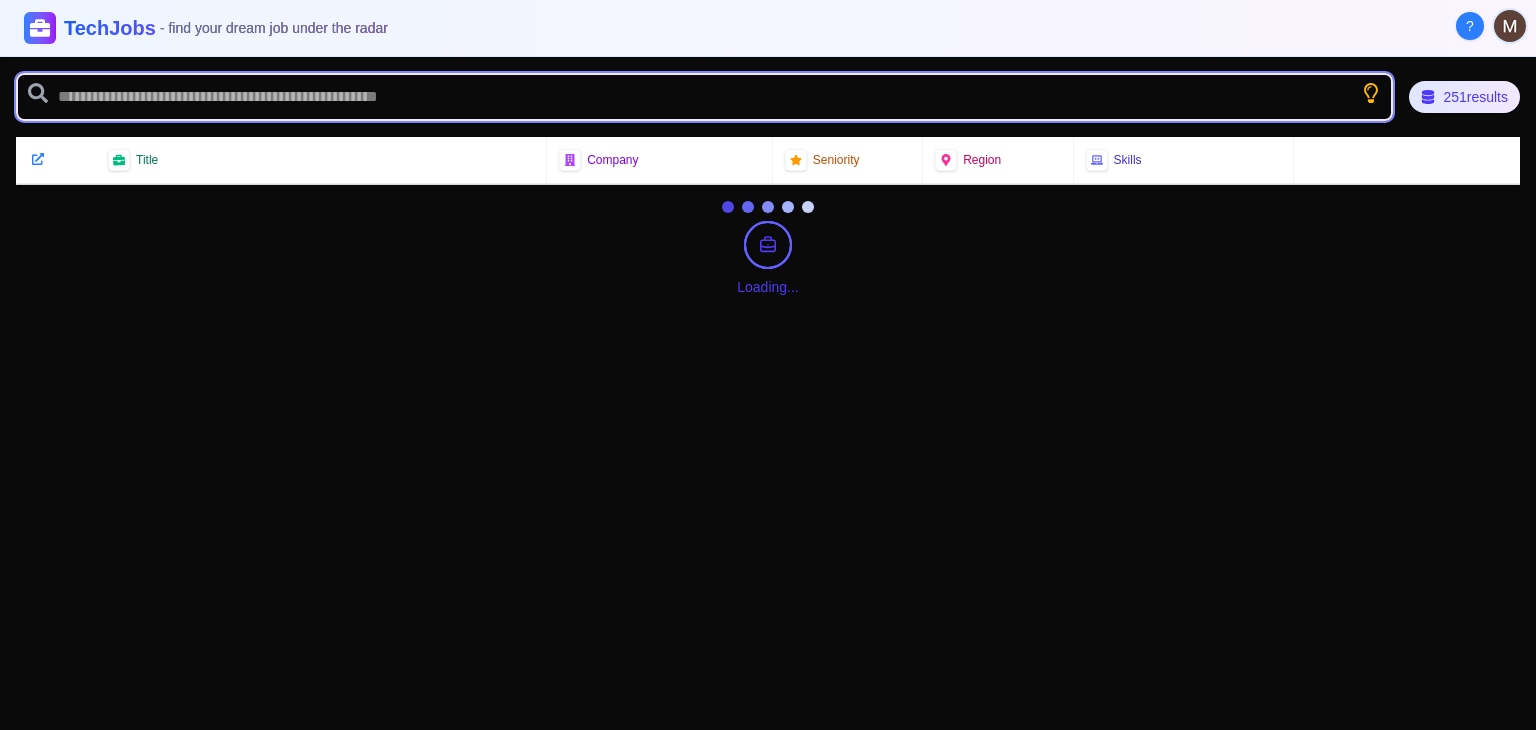 click at bounding box center (704, 97) 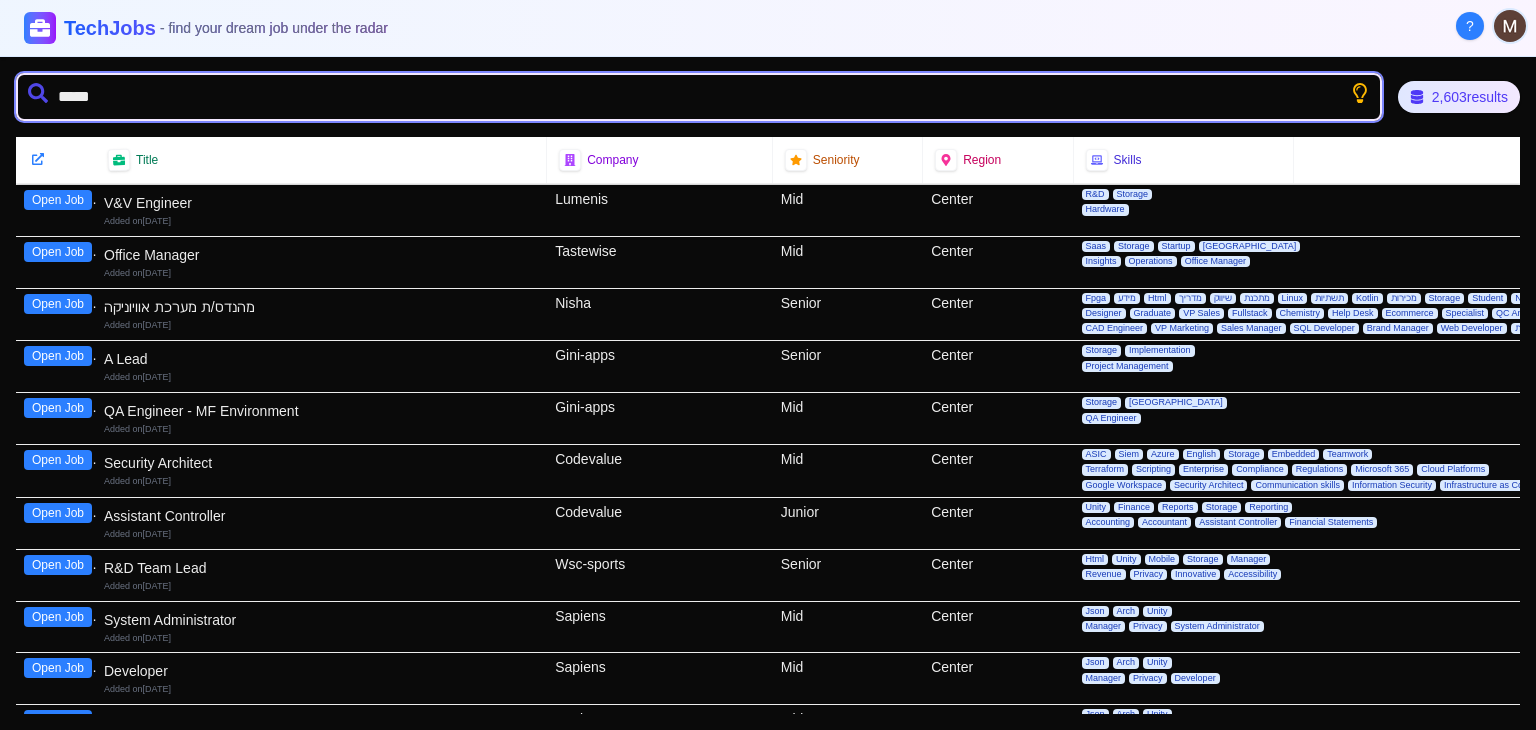 type on "******" 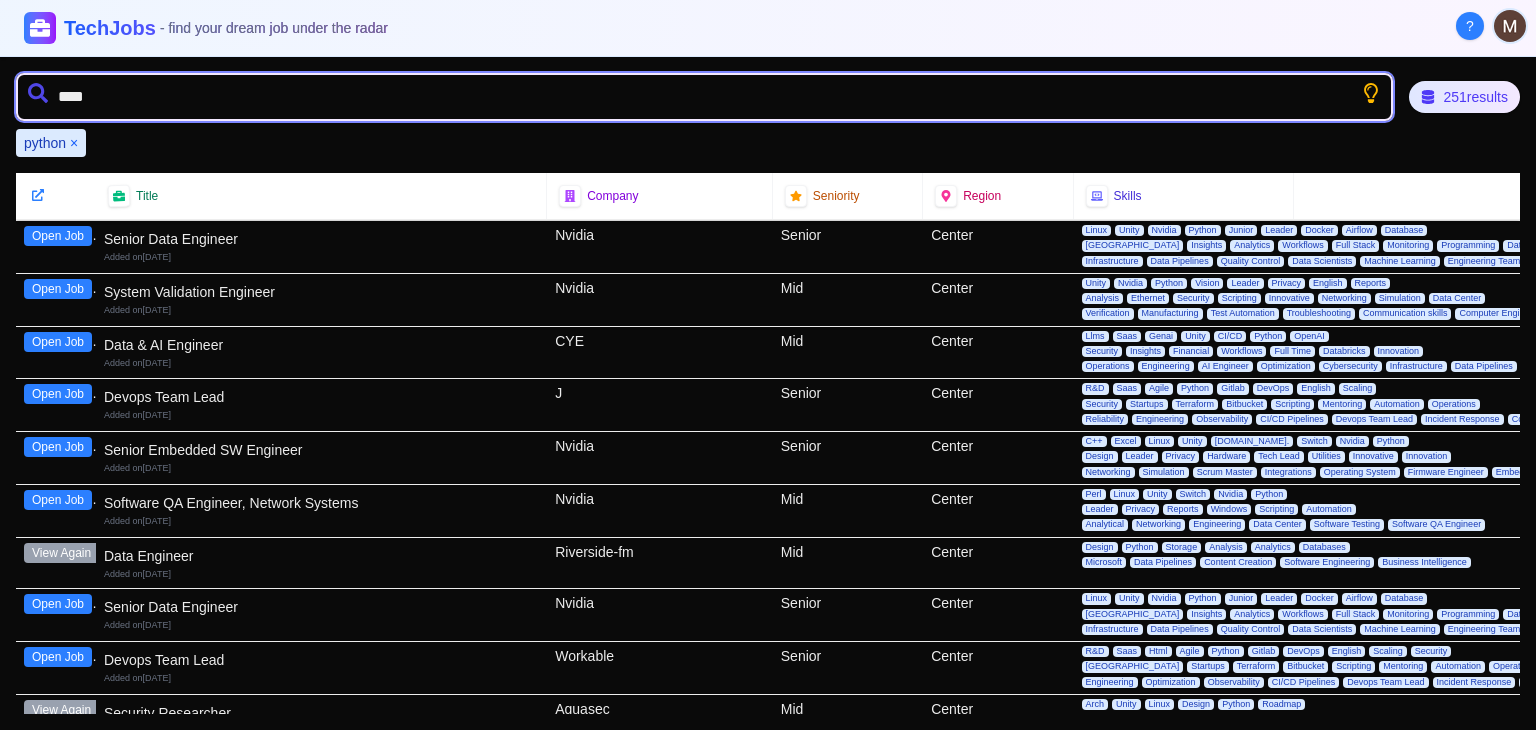 type on "*****" 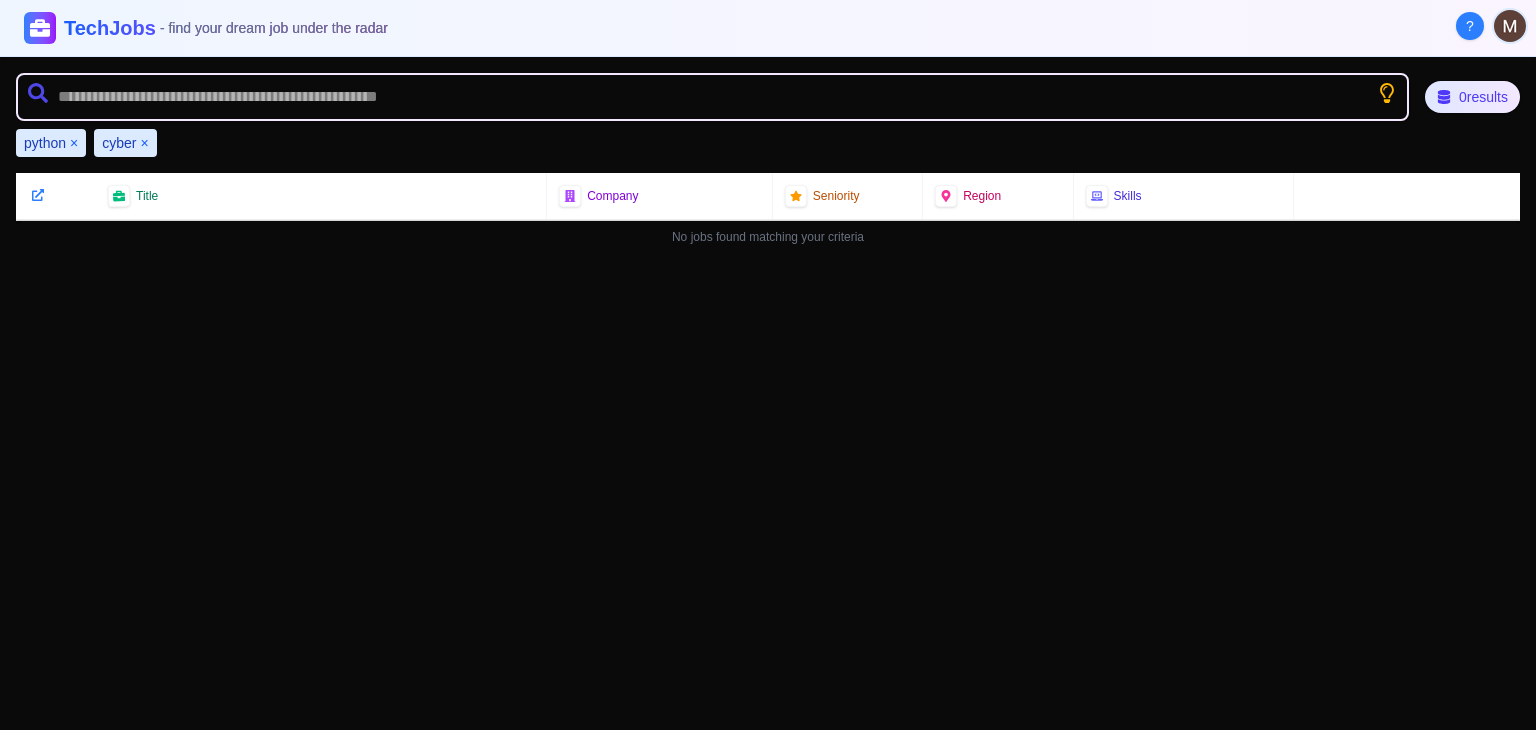 click on "×" at bounding box center [144, 143] 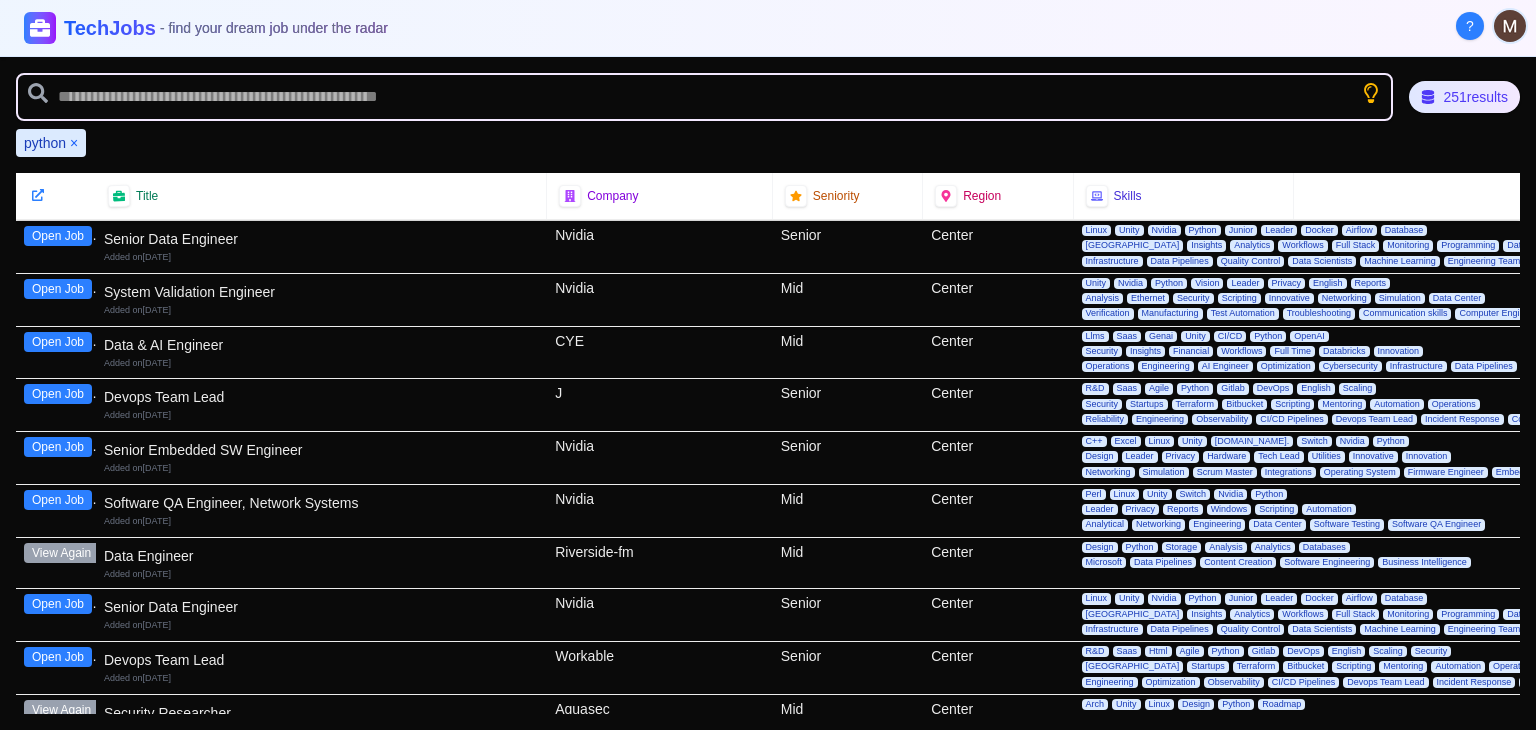 click on "×" at bounding box center [74, 143] 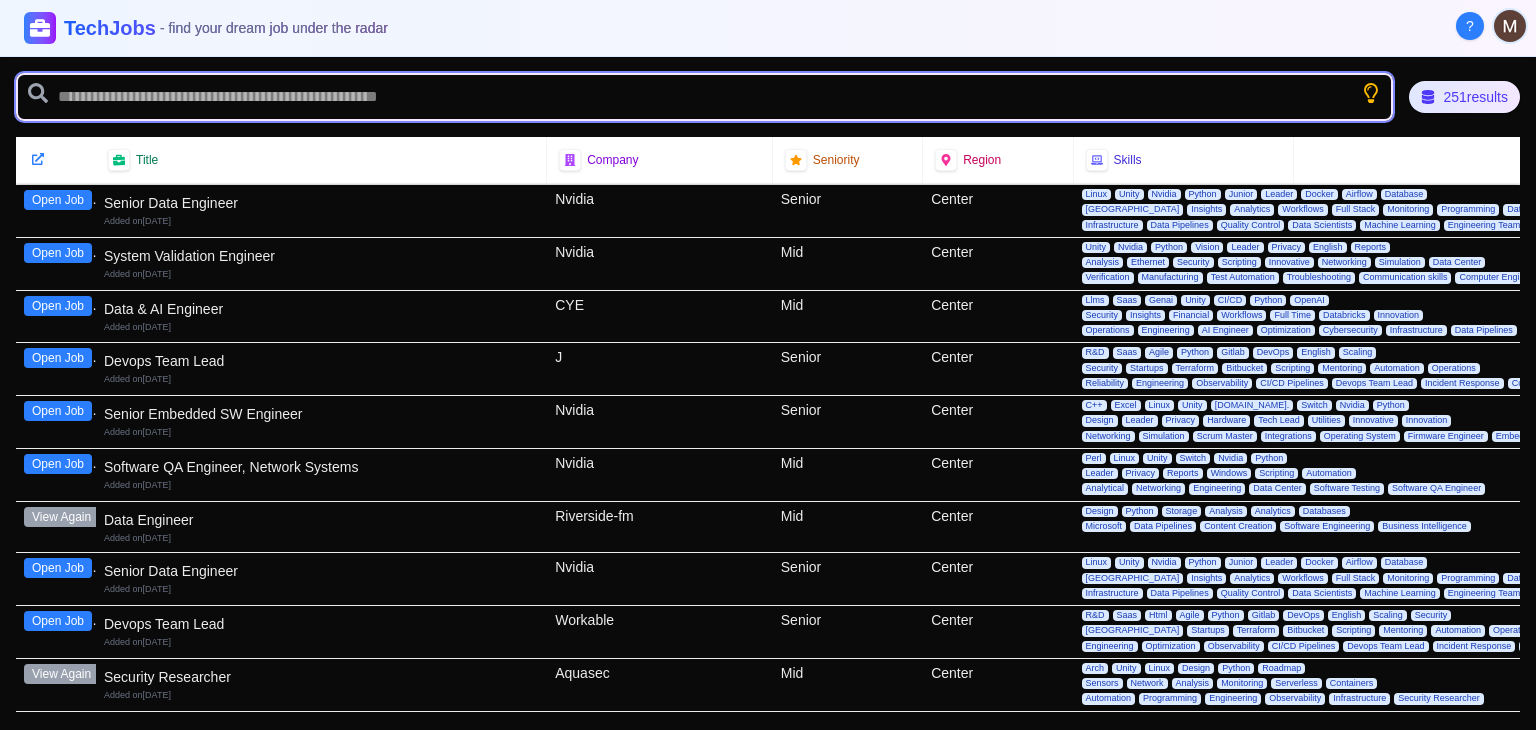 click at bounding box center [704, 97] 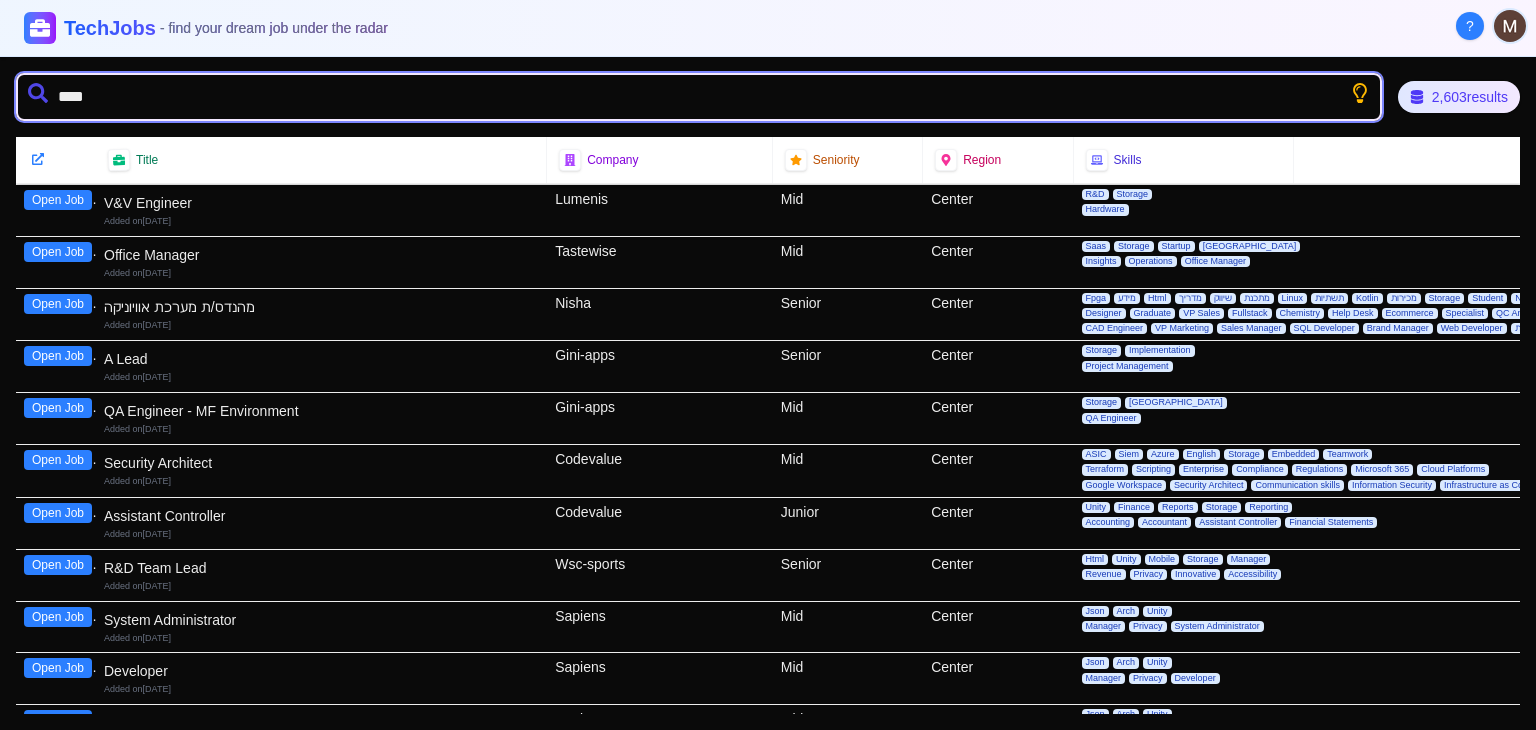 type on "*****" 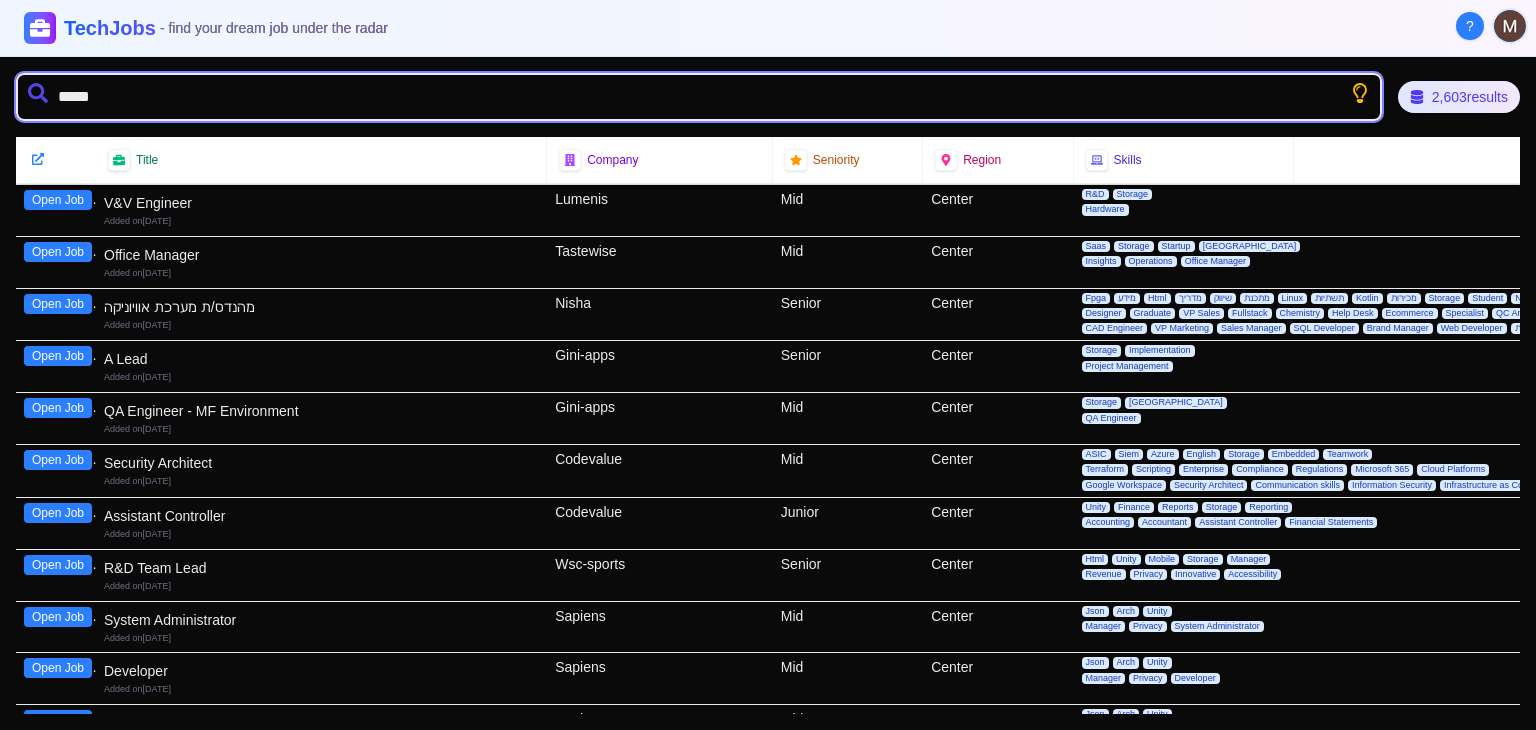 type 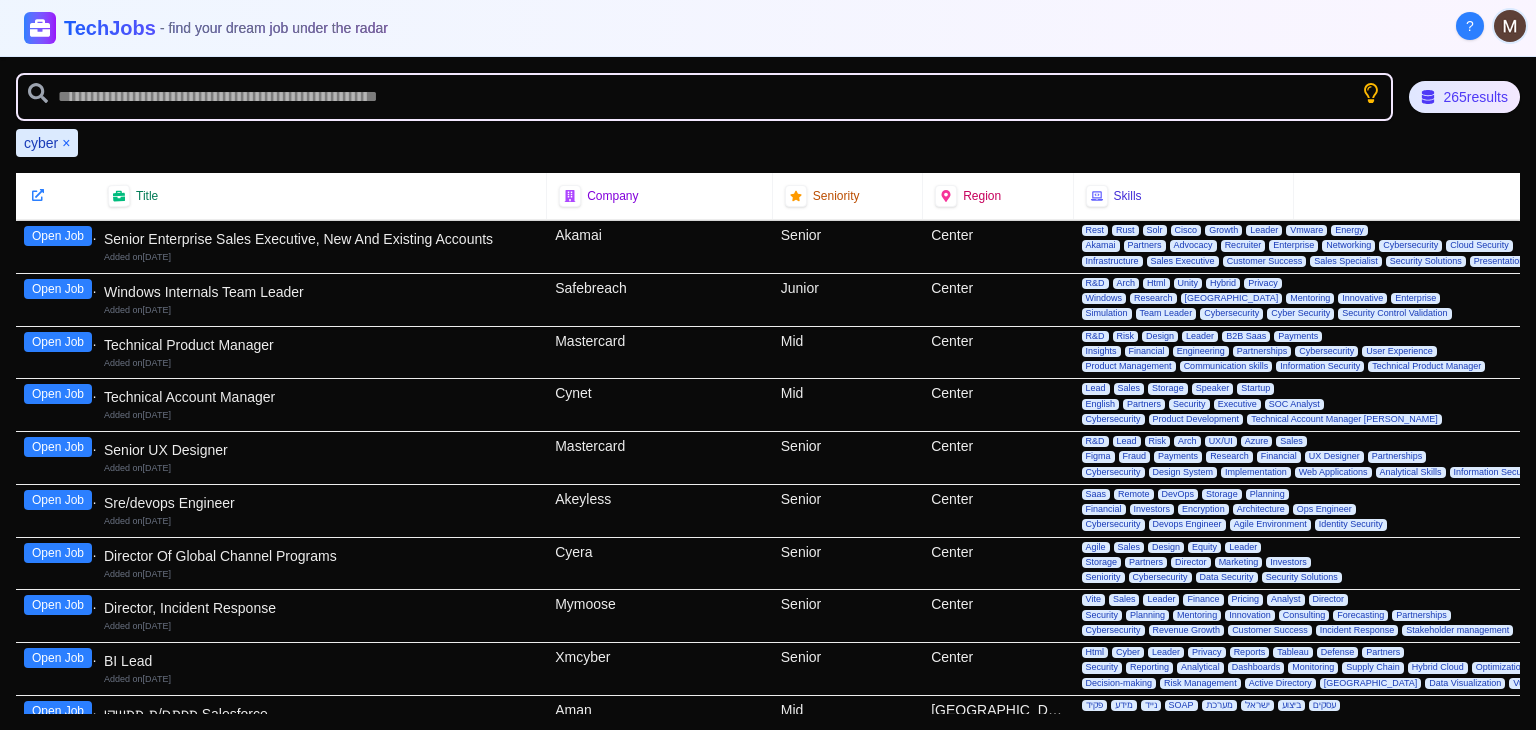 scroll, scrollTop: 319, scrollLeft: 0, axis: vertical 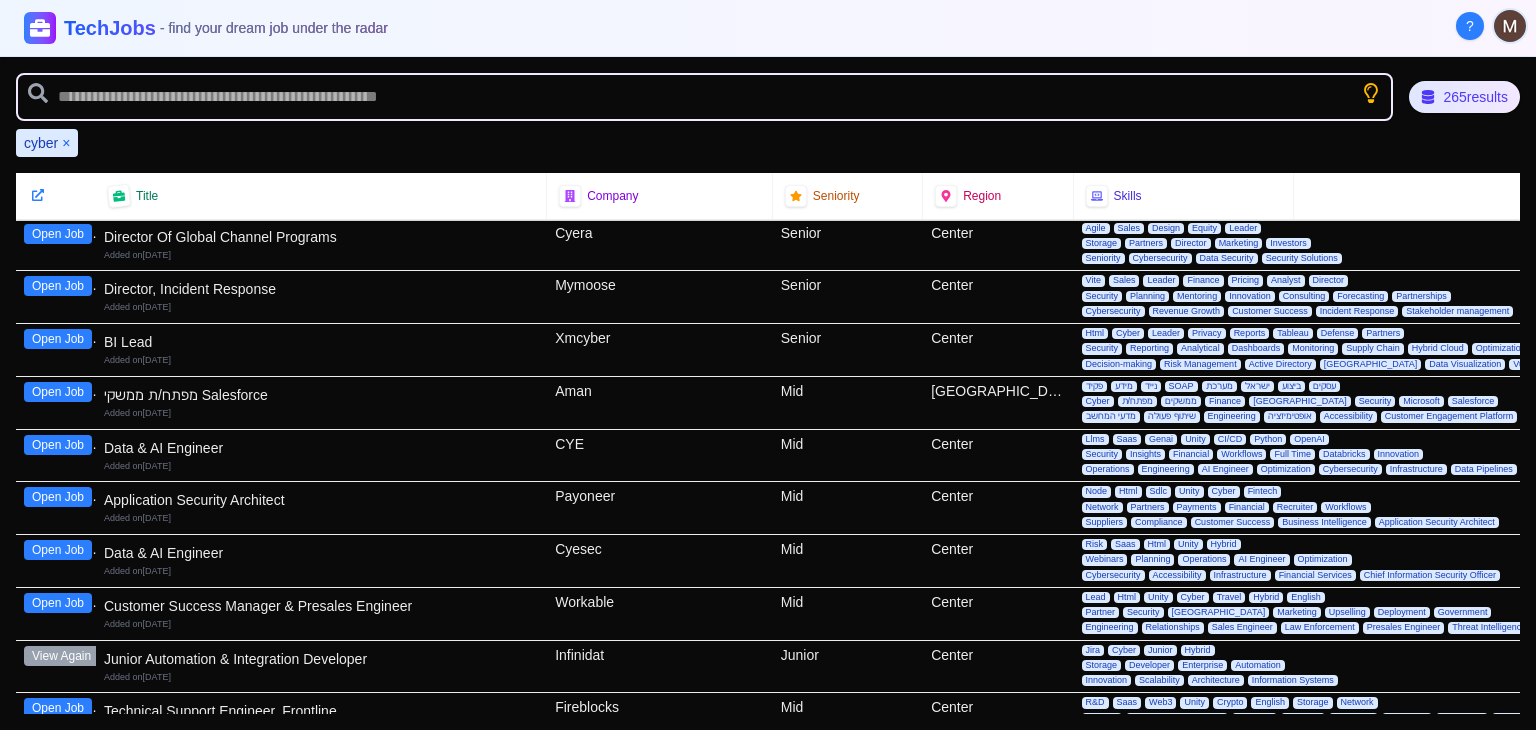 click on "Open Job" at bounding box center (58, 445) 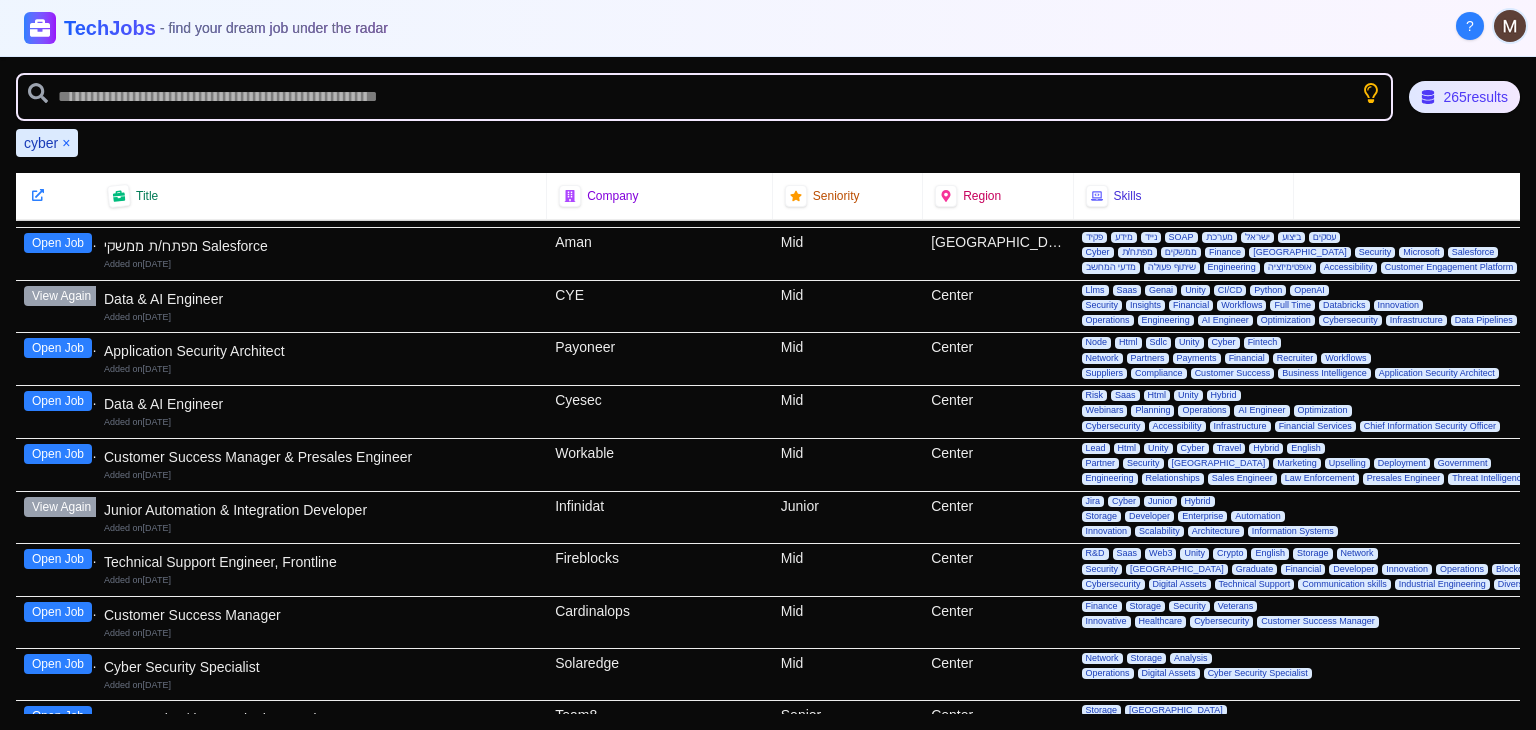 scroll, scrollTop: 519, scrollLeft: 0, axis: vertical 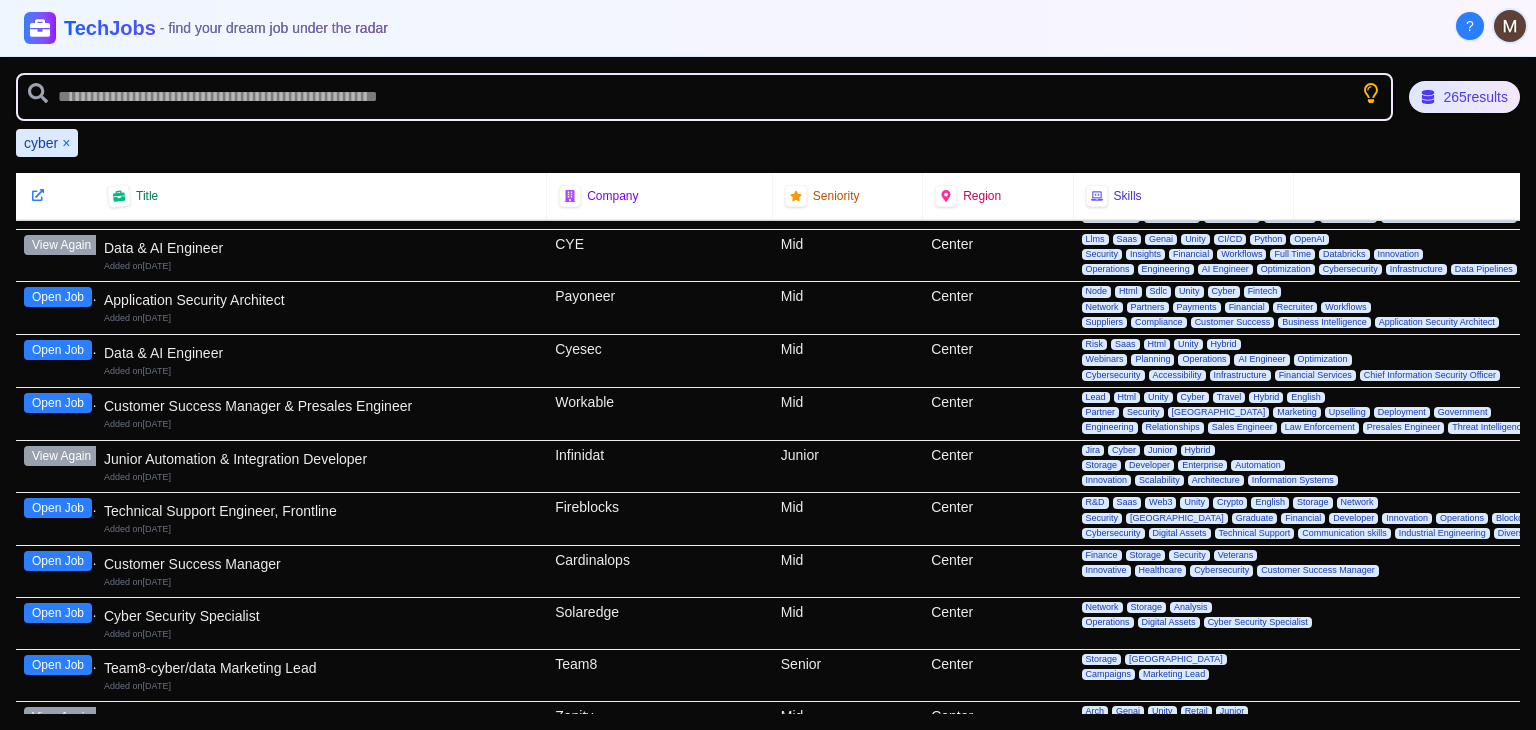 click on "Open Job" at bounding box center [58, 613] 